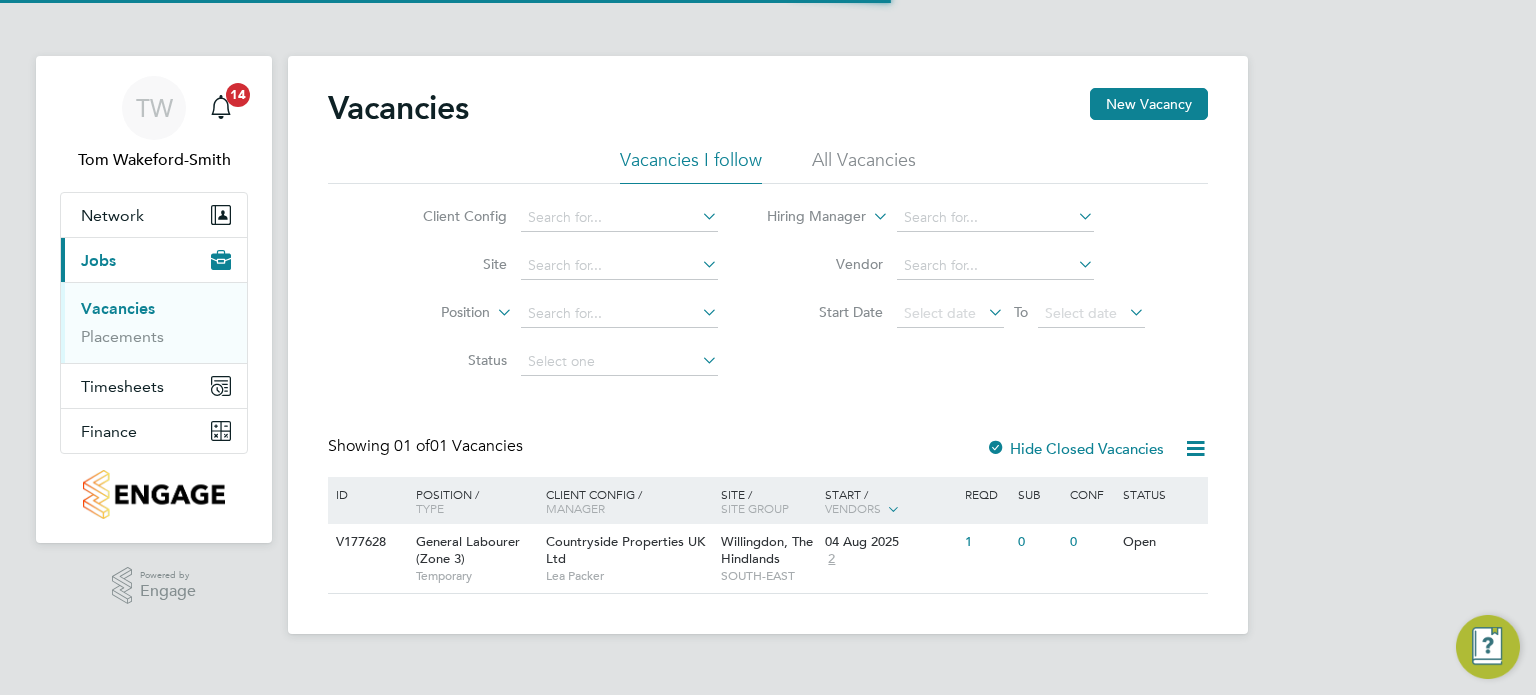 scroll, scrollTop: 0, scrollLeft: 0, axis: both 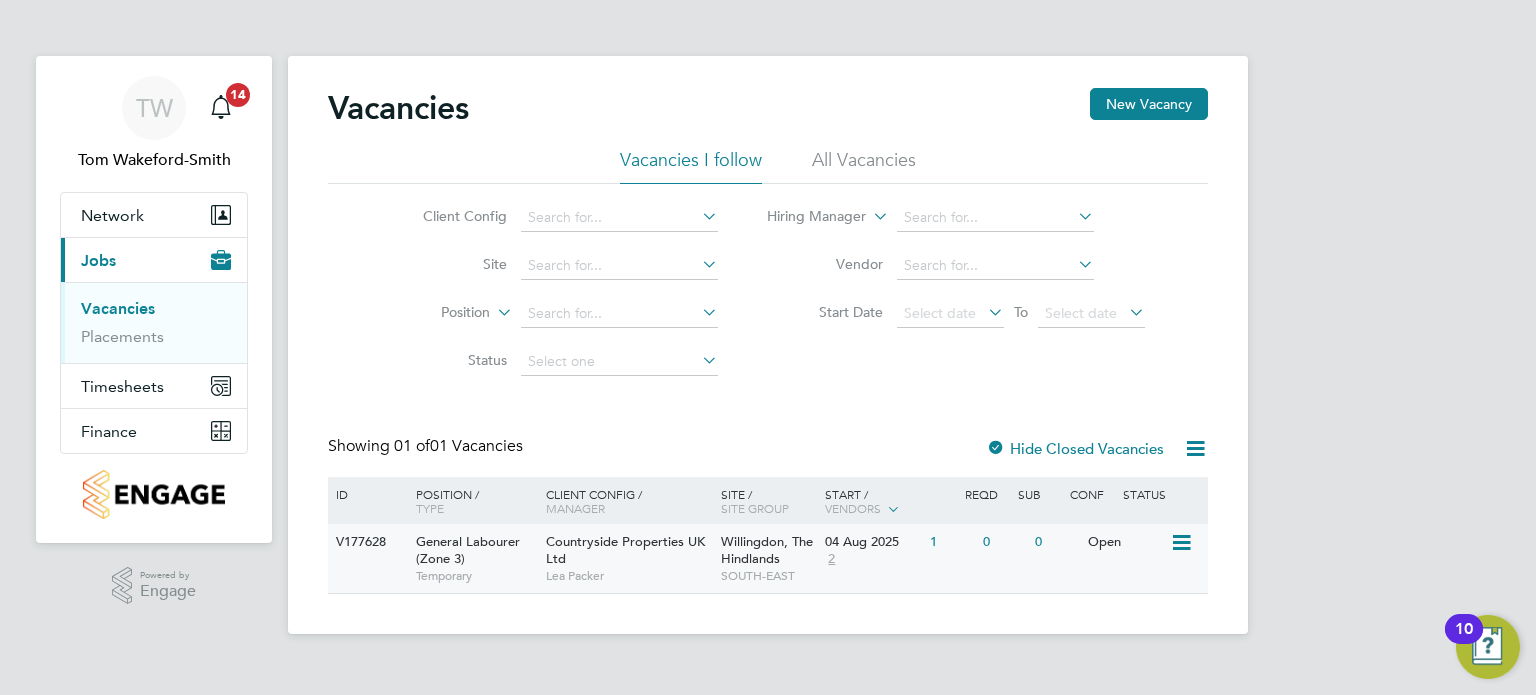 click 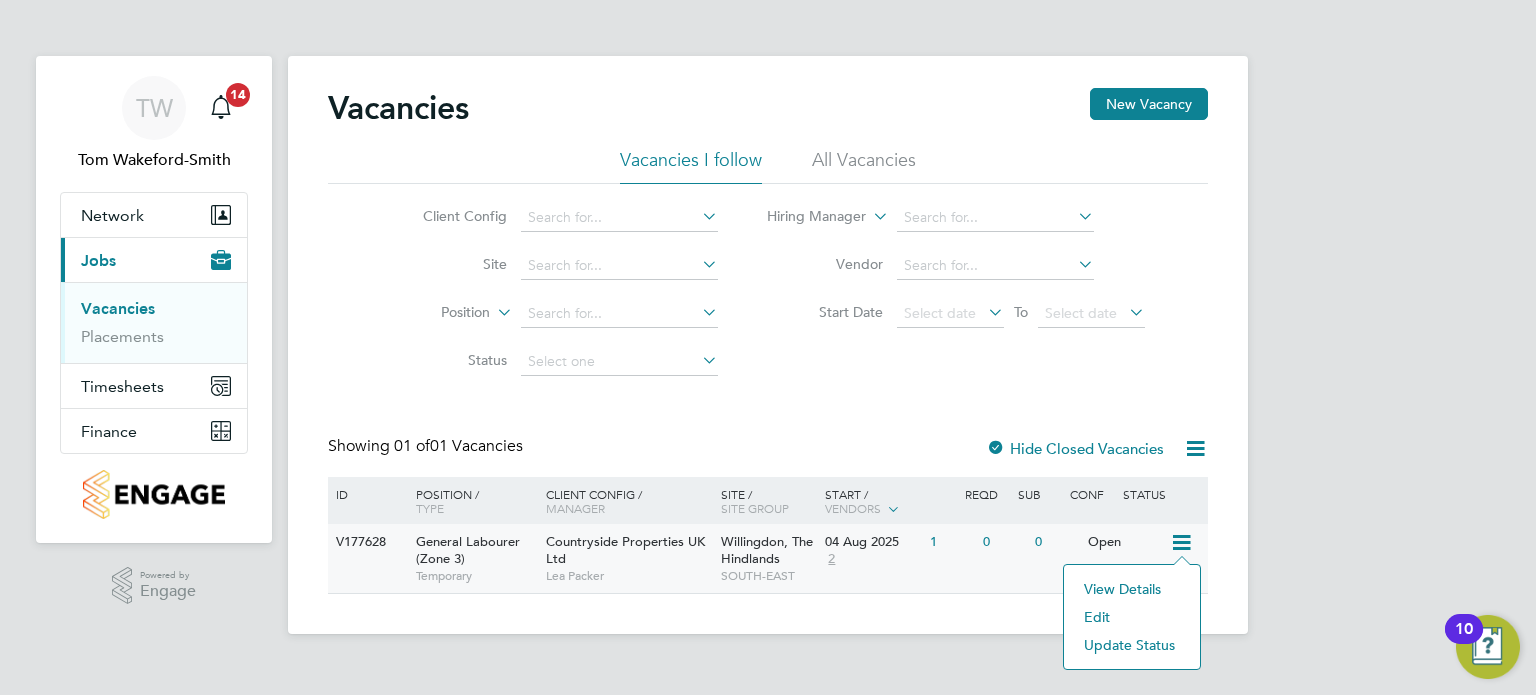 click on "Countryside Properties UK Ltd   [NAME] [NAME]" 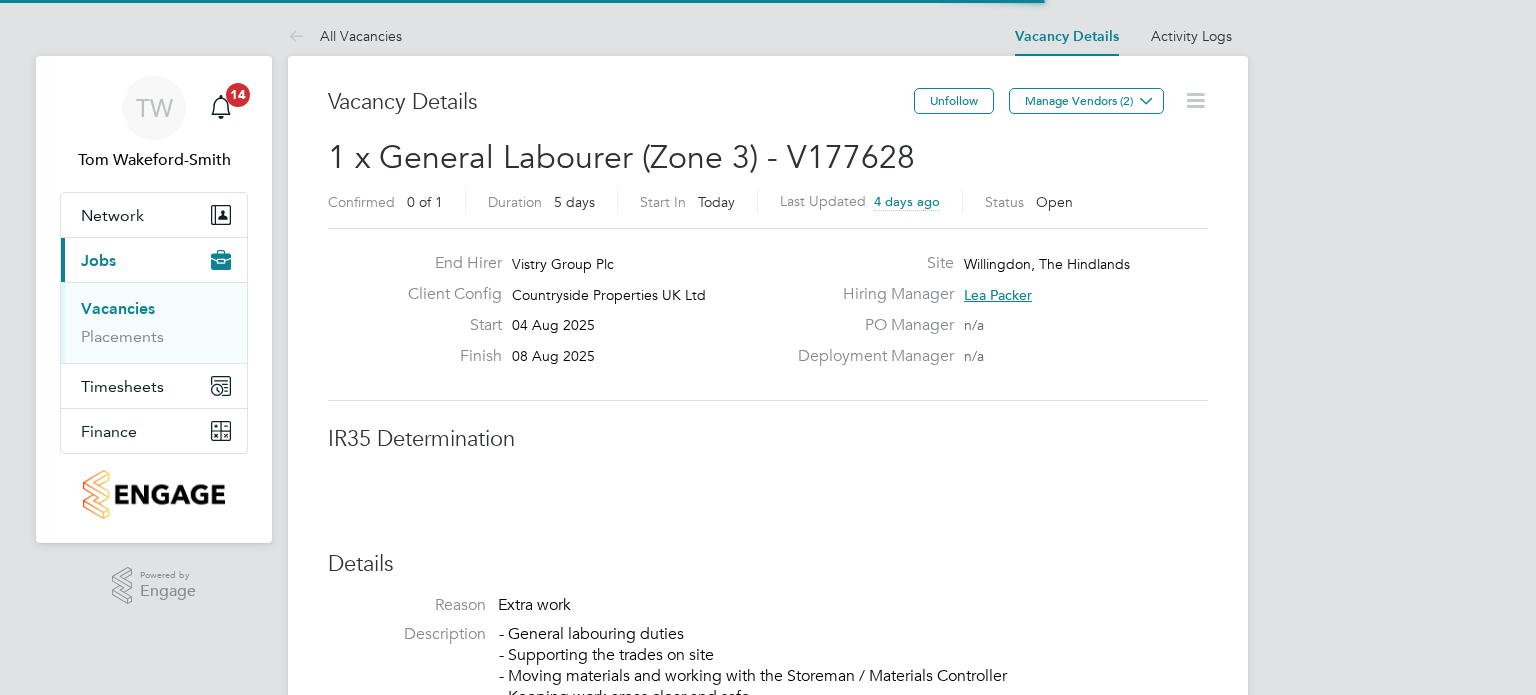 scroll, scrollTop: 0, scrollLeft: 0, axis: both 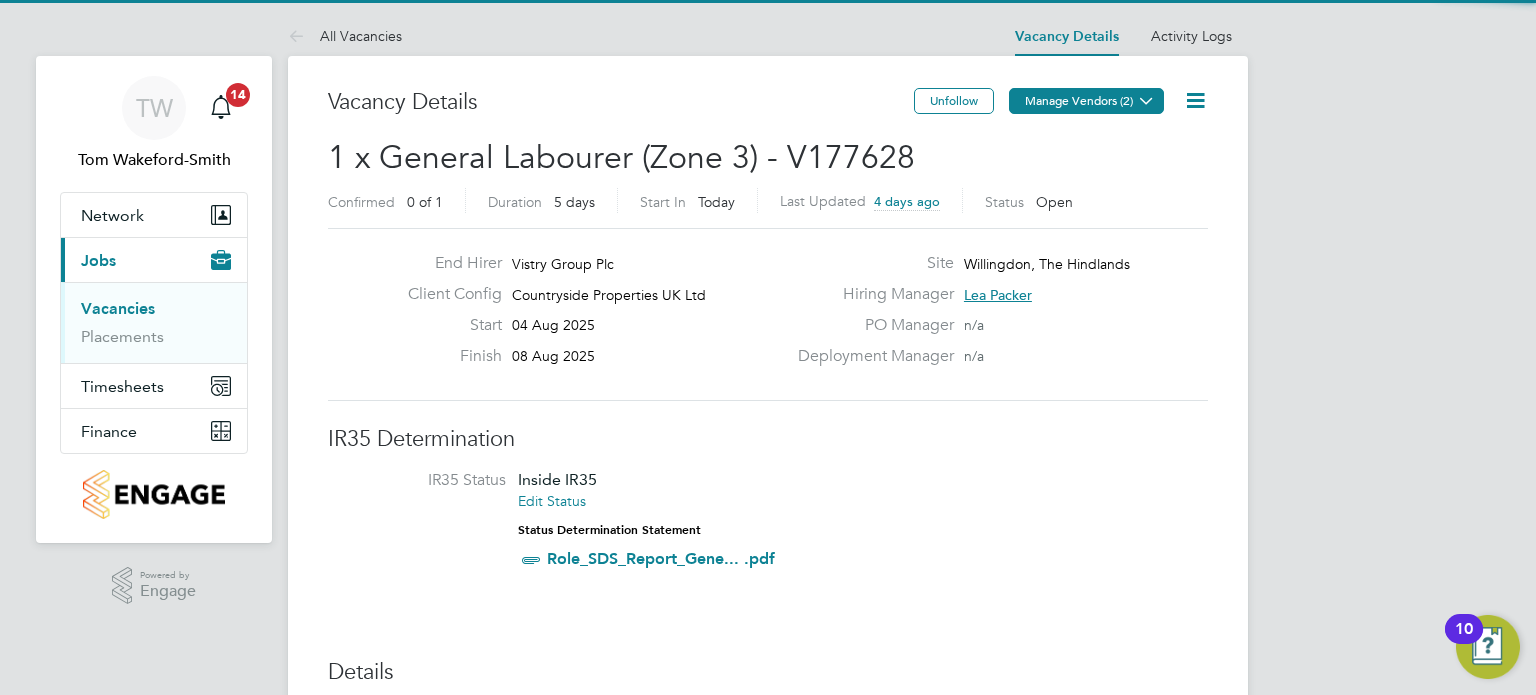 click on "Manage Vendors (2)" 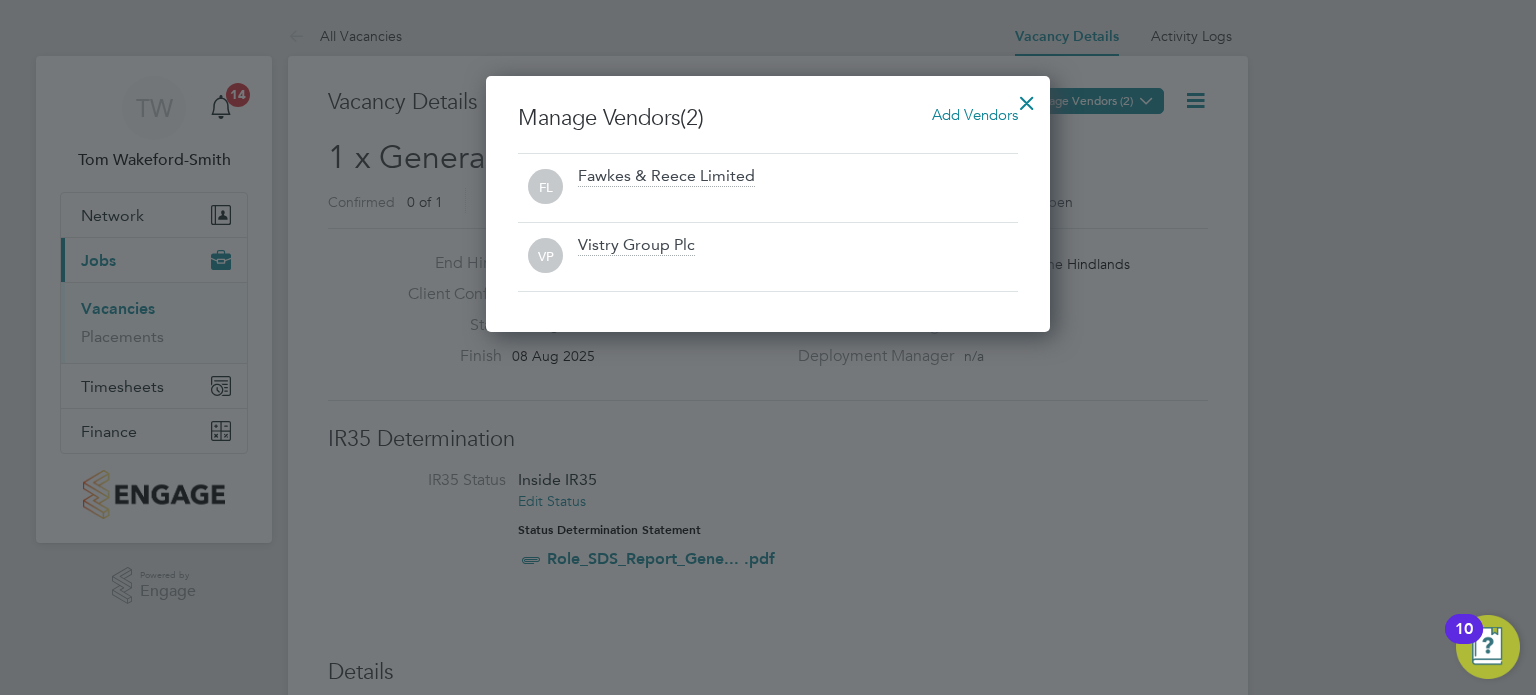 scroll, scrollTop: 10, scrollLeft: 10, axis: both 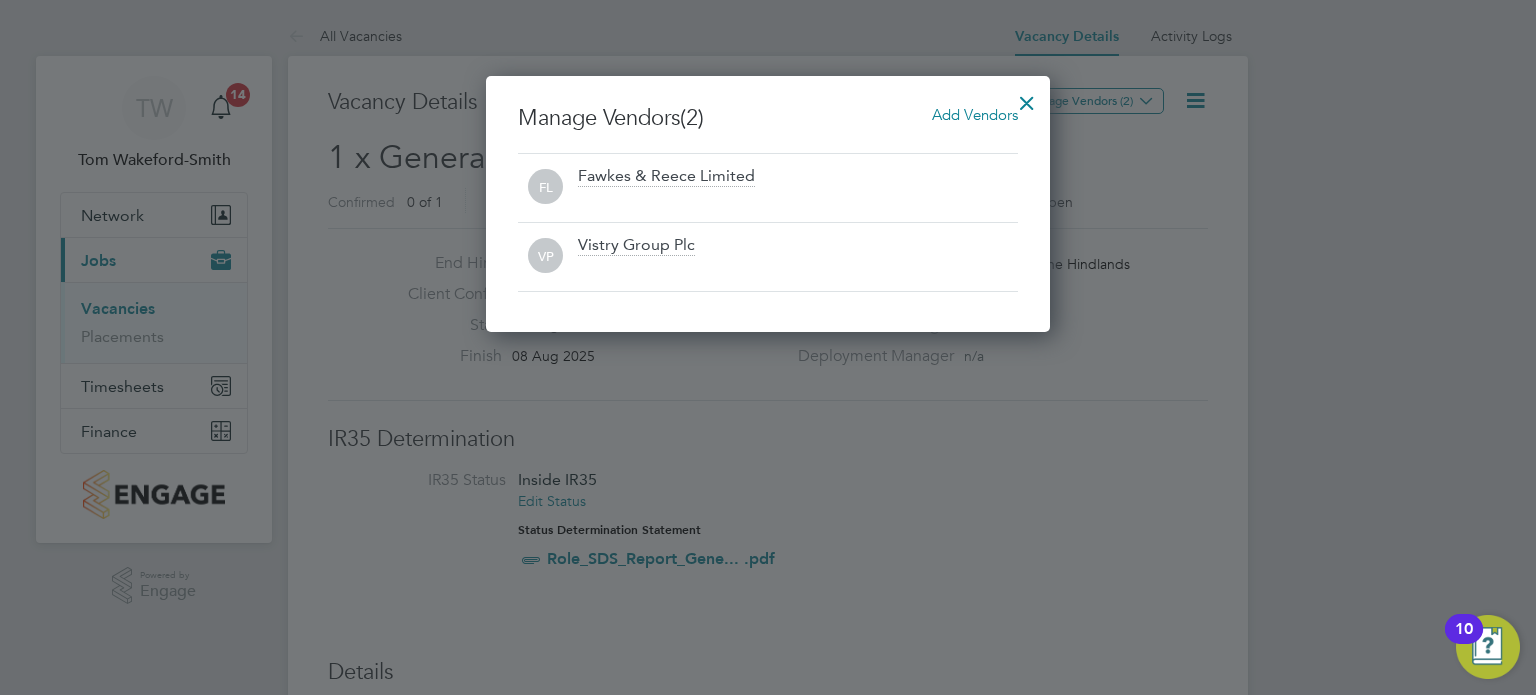 click on "Add Vendors" at bounding box center (975, 114) 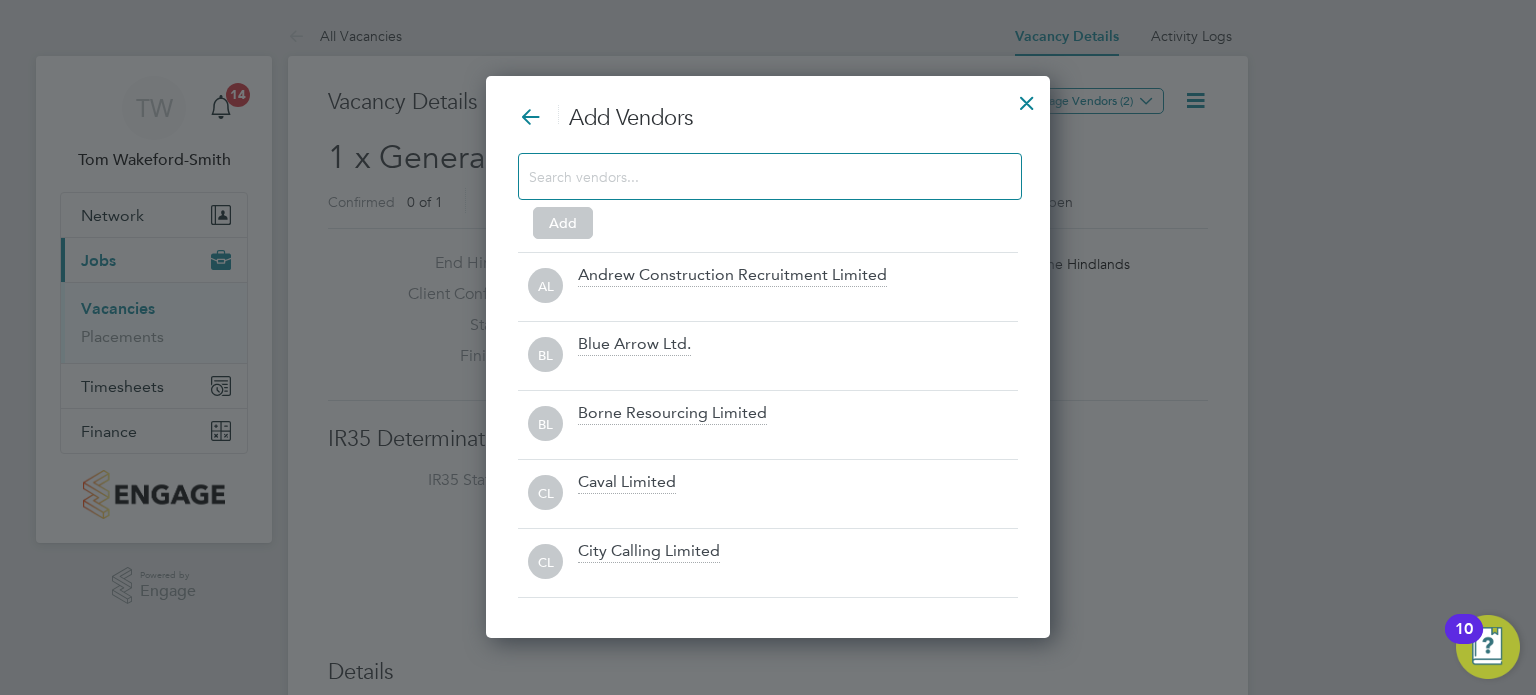 scroll, scrollTop: 10, scrollLeft: 10, axis: both 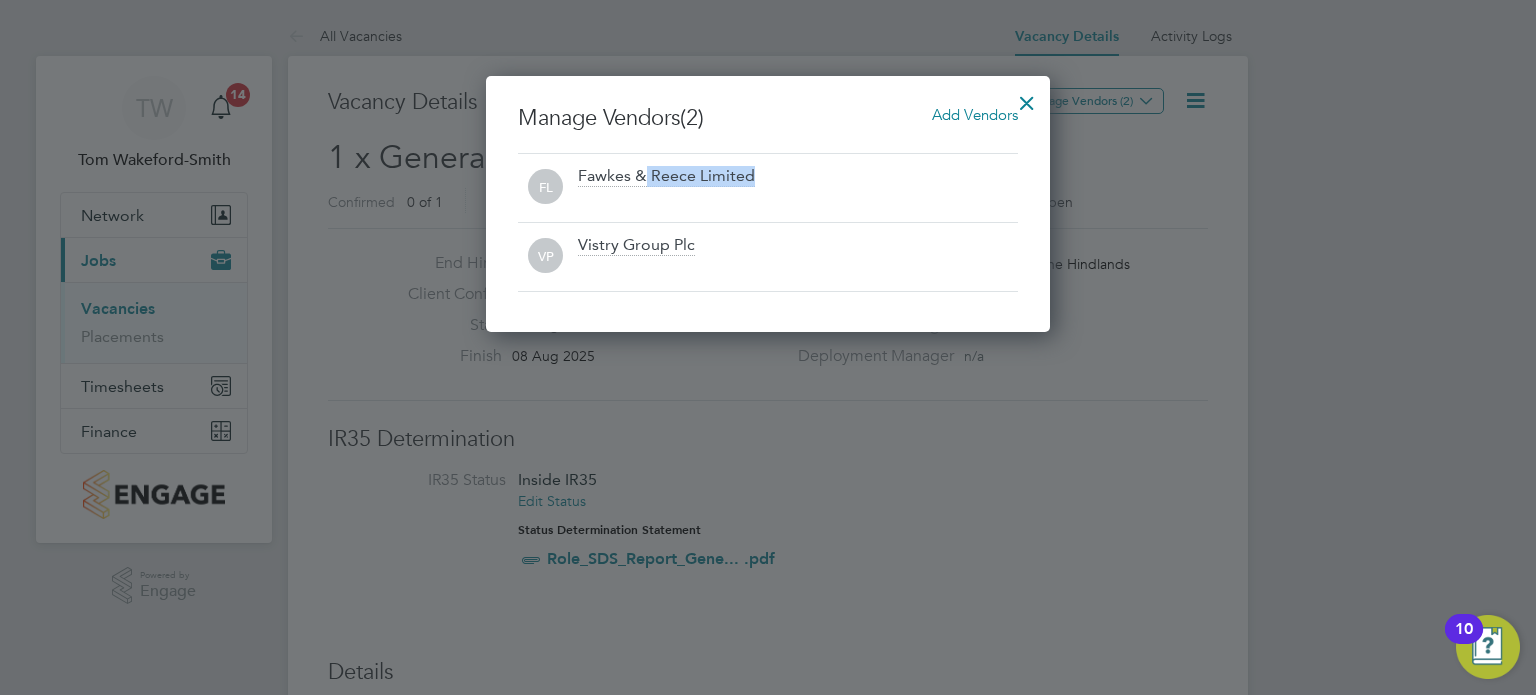 drag, startPoint x: 767, startPoint y: 179, endPoint x: 644, endPoint y: 179, distance: 123 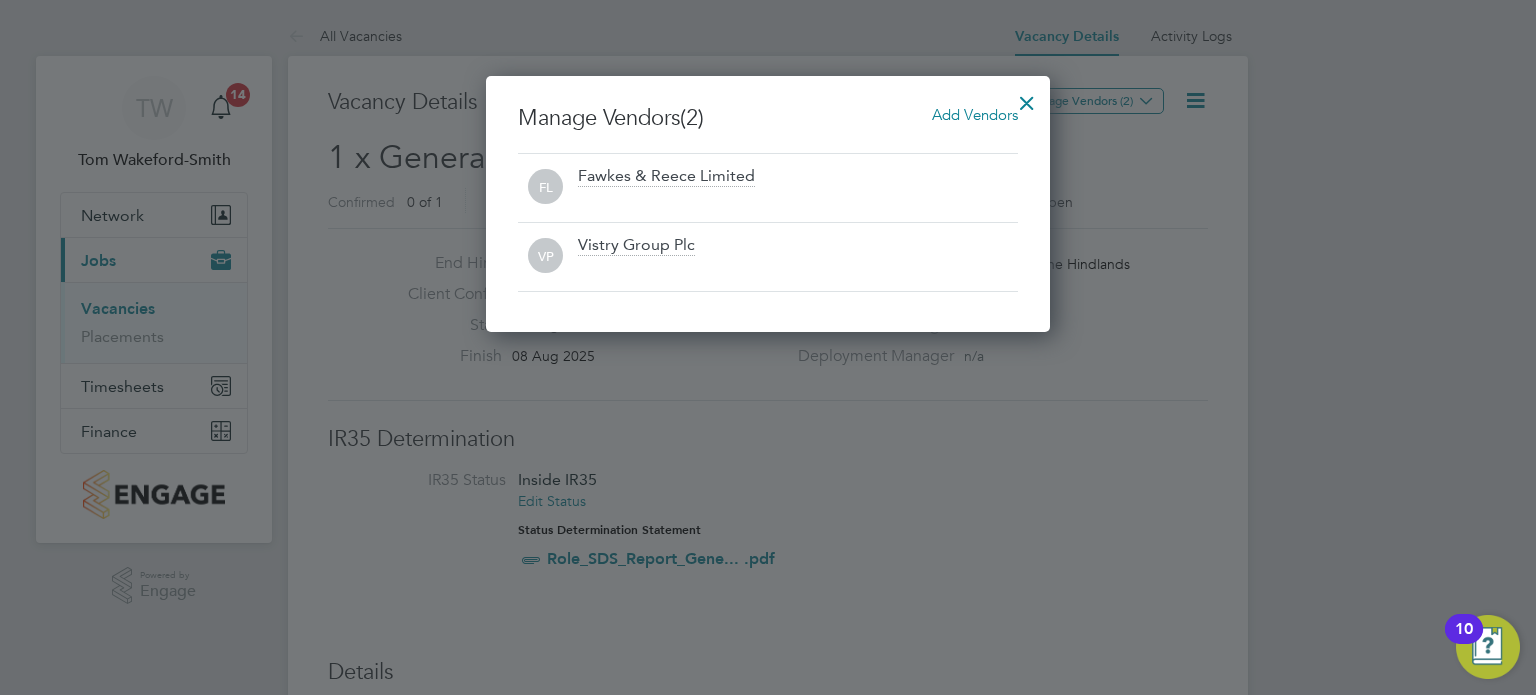 click on "Fawkes & Reece Limited" at bounding box center [798, 188] 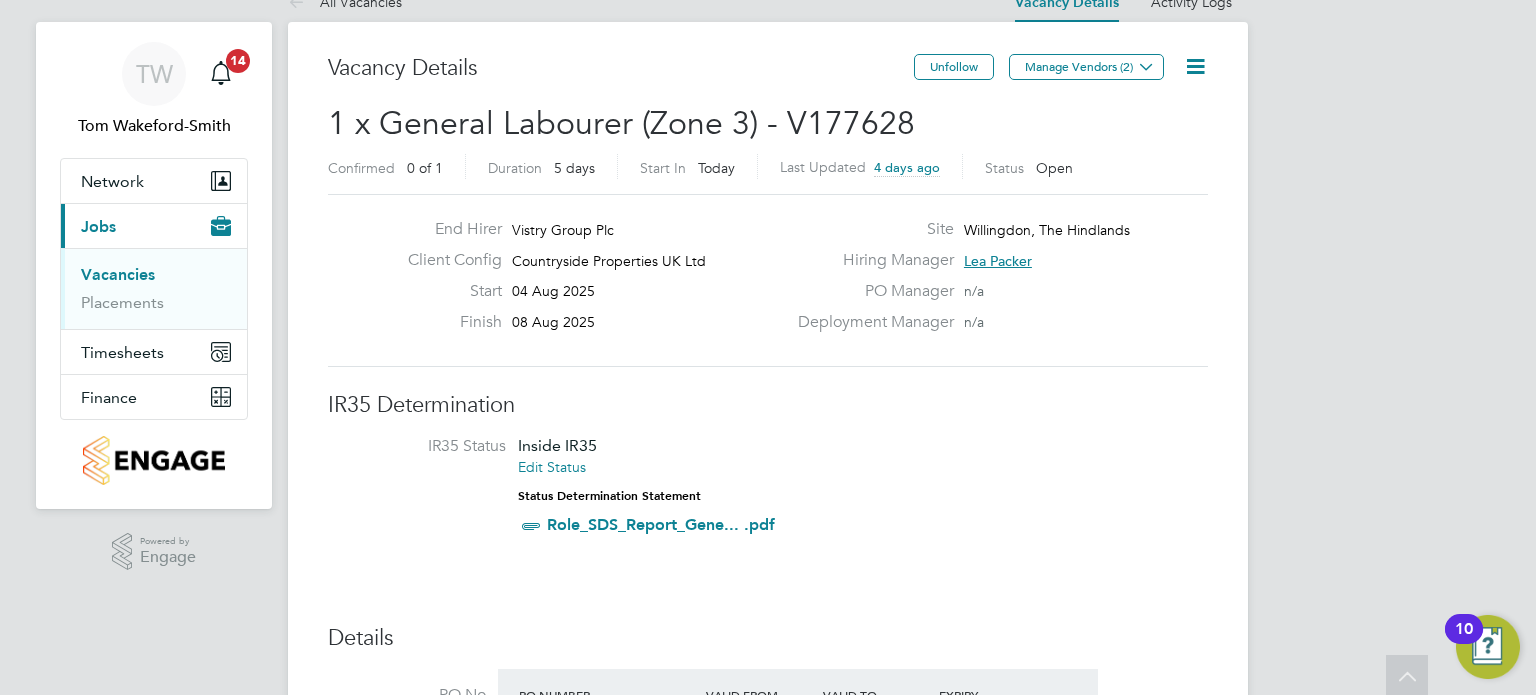 scroll, scrollTop: 0, scrollLeft: 0, axis: both 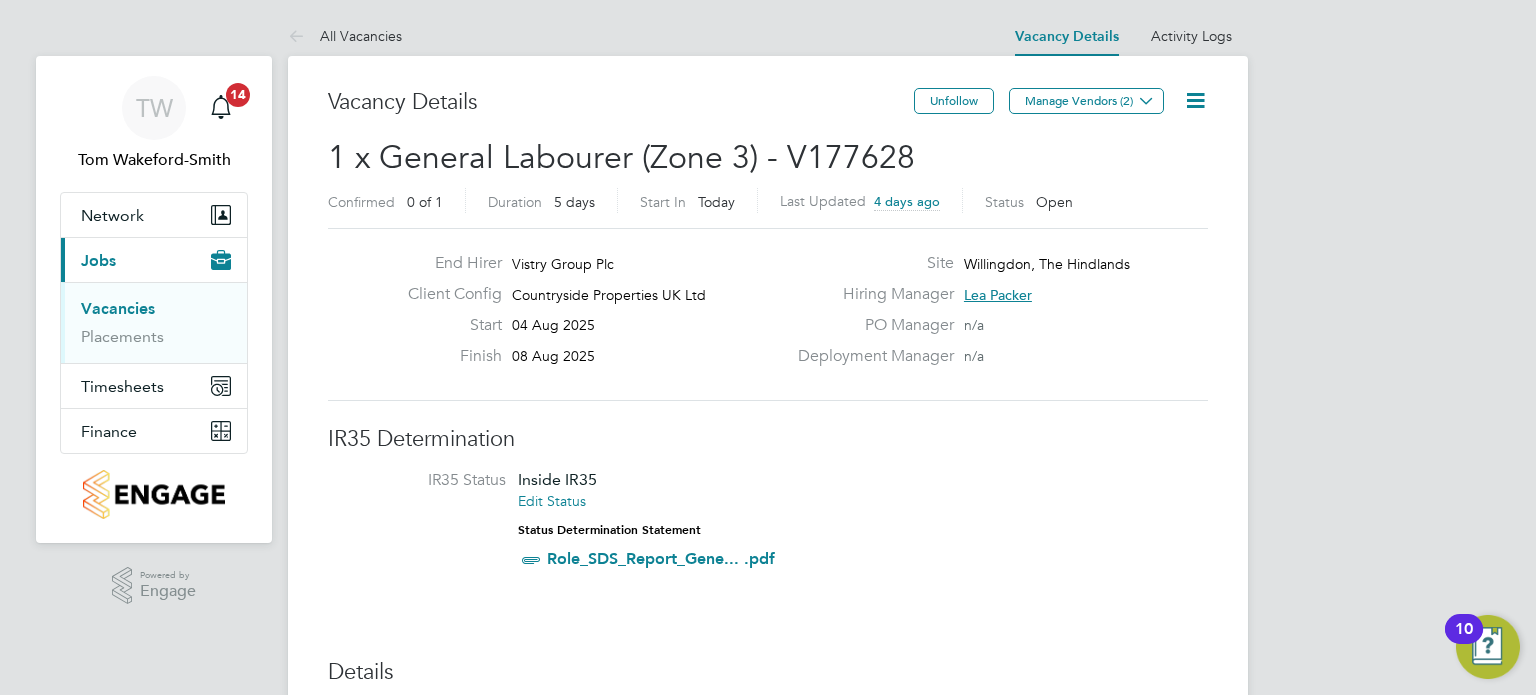 click 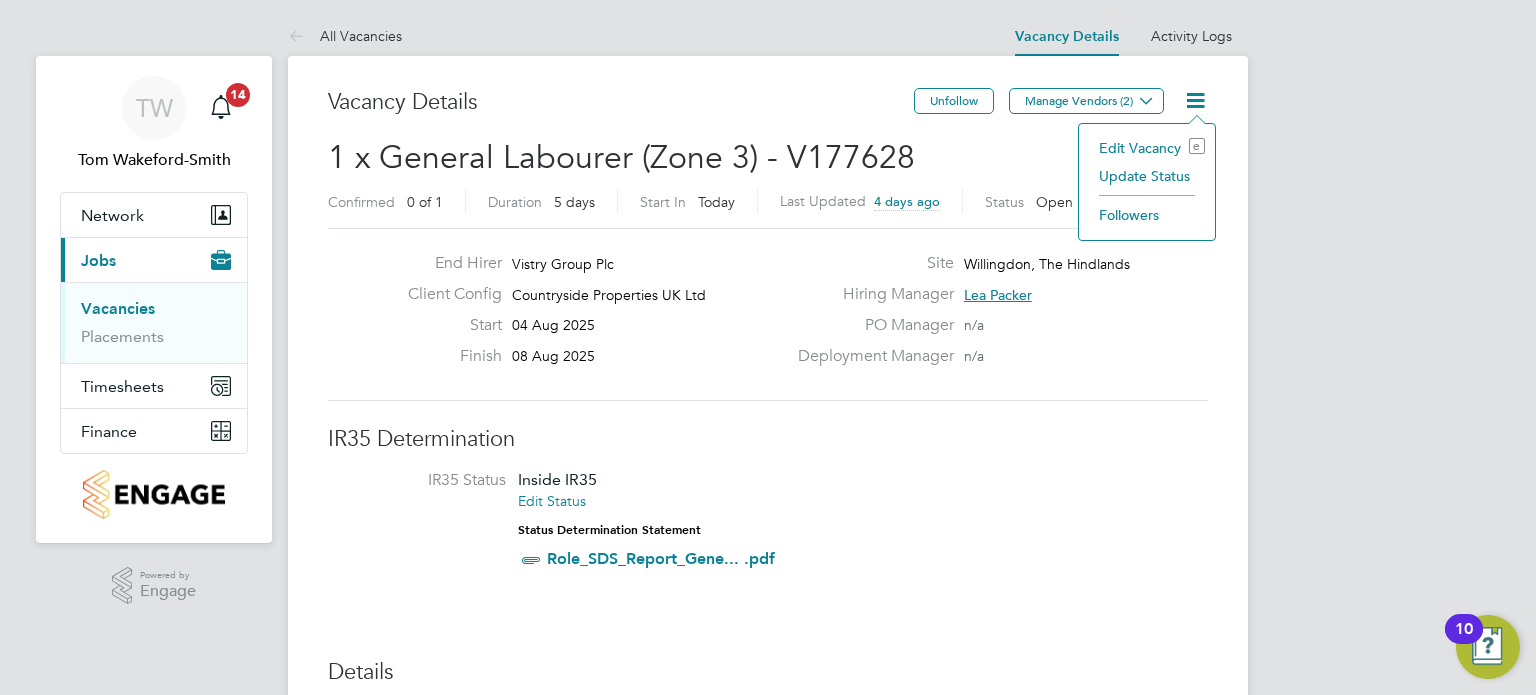 click on "Edit Vacancy e" 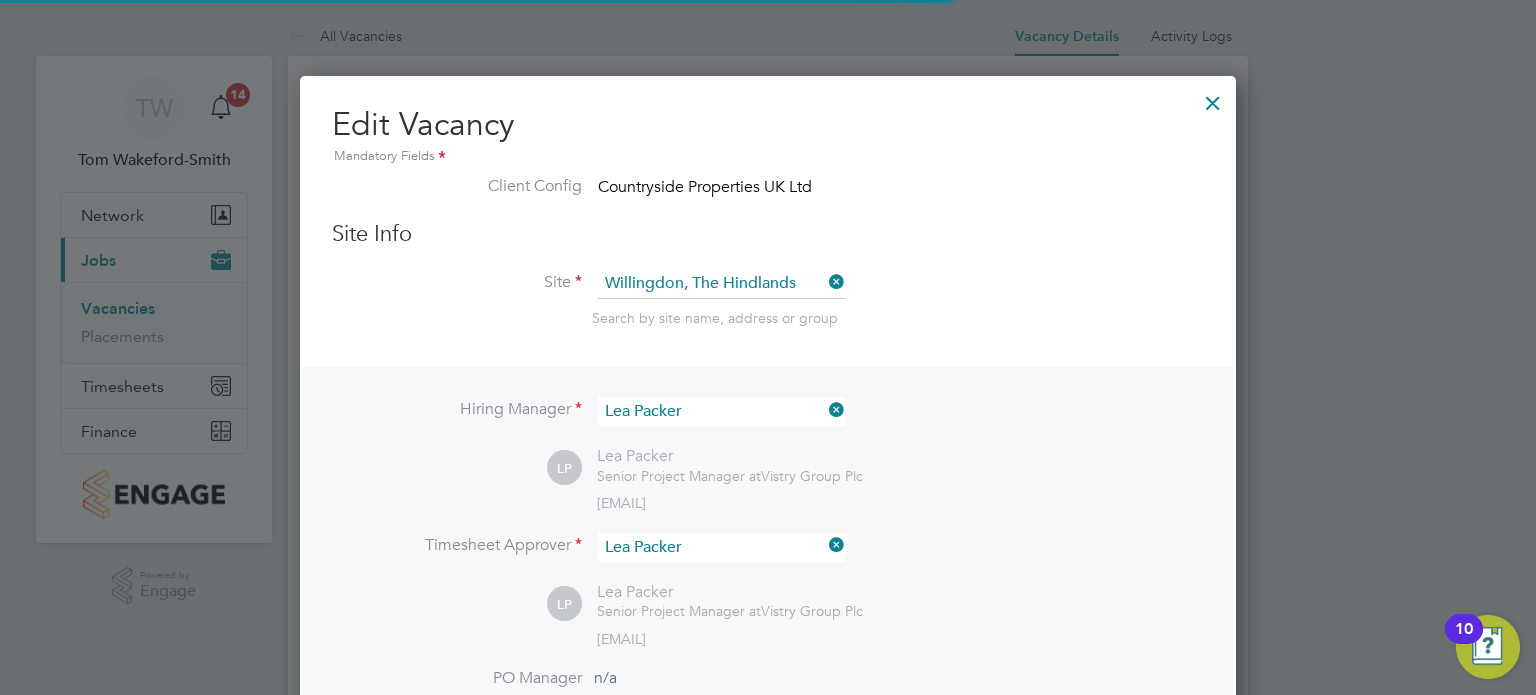 scroll, scrollTop: 9, scrollLeft: 10, axis: both 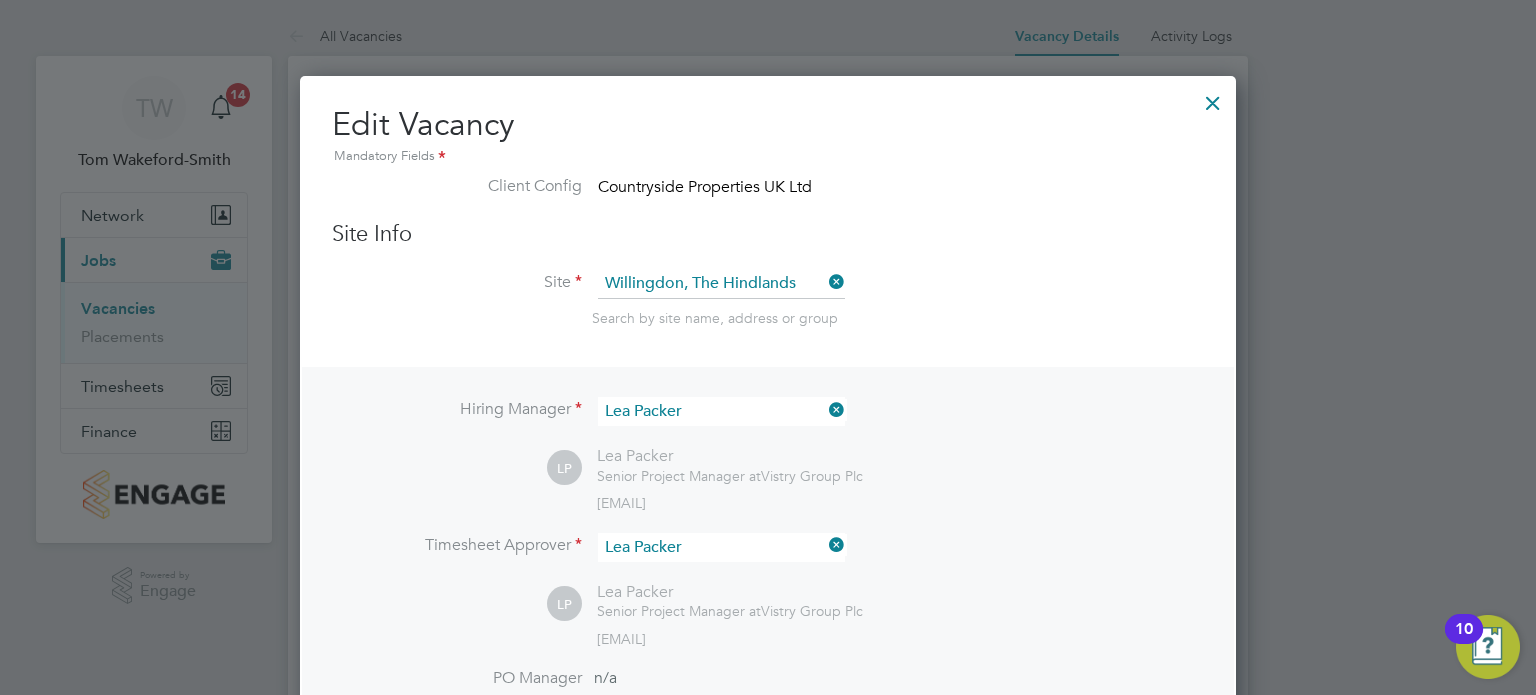 click at bounding box center [1213, 98] 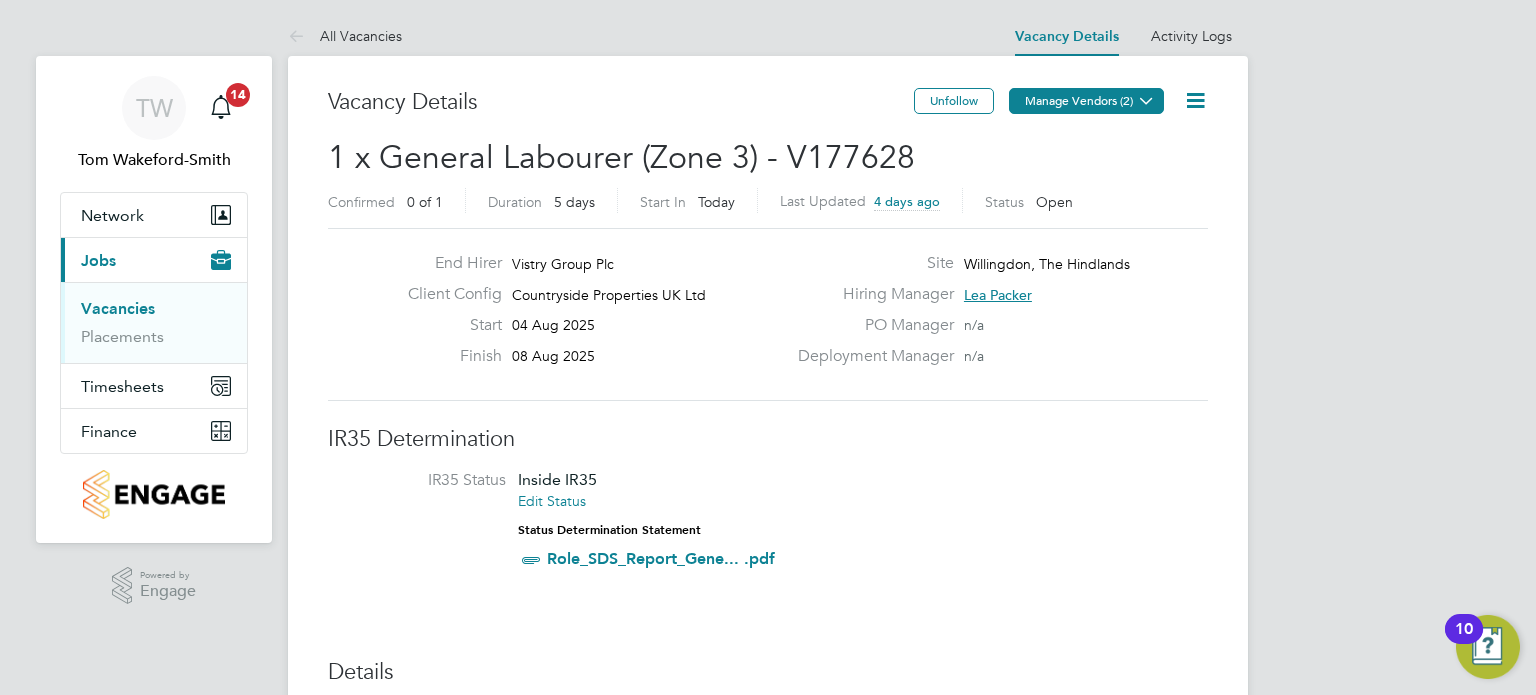 click 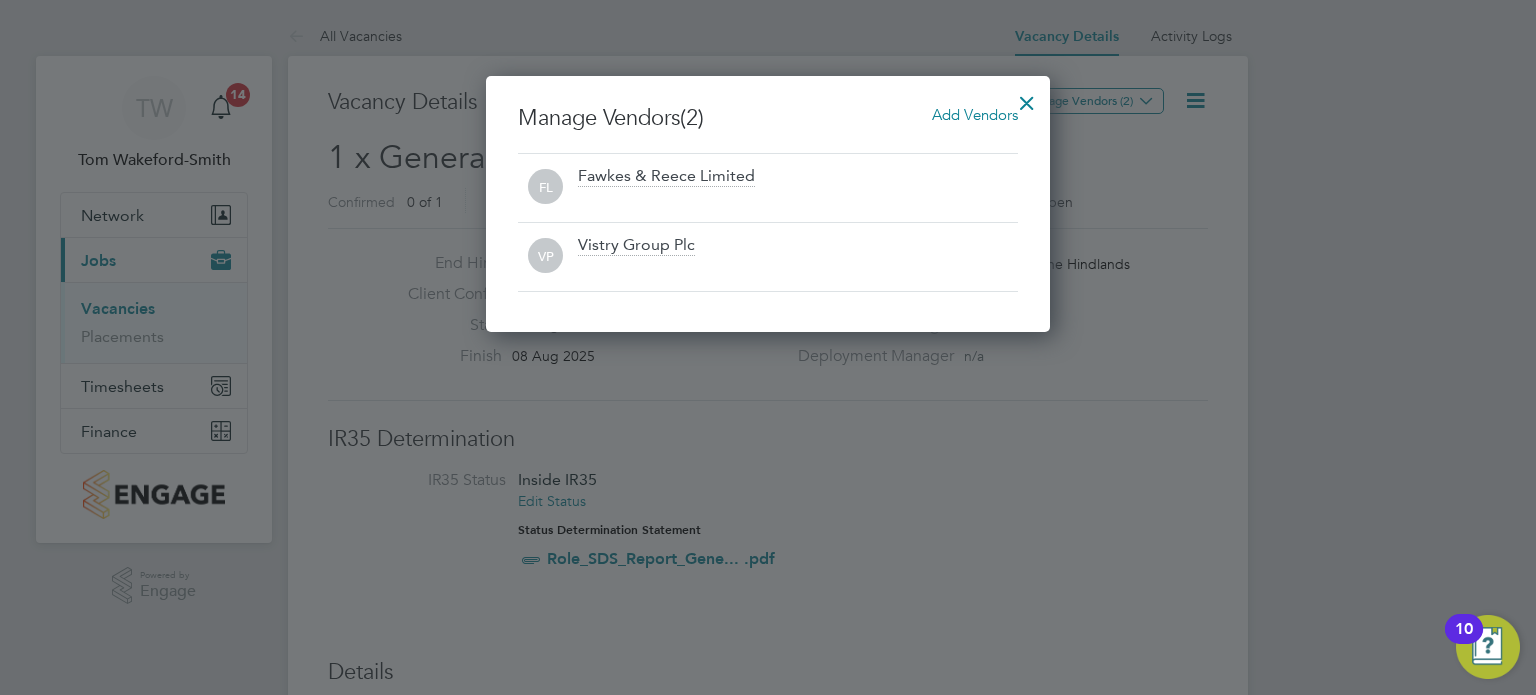 click at bounding box center (798, 200) 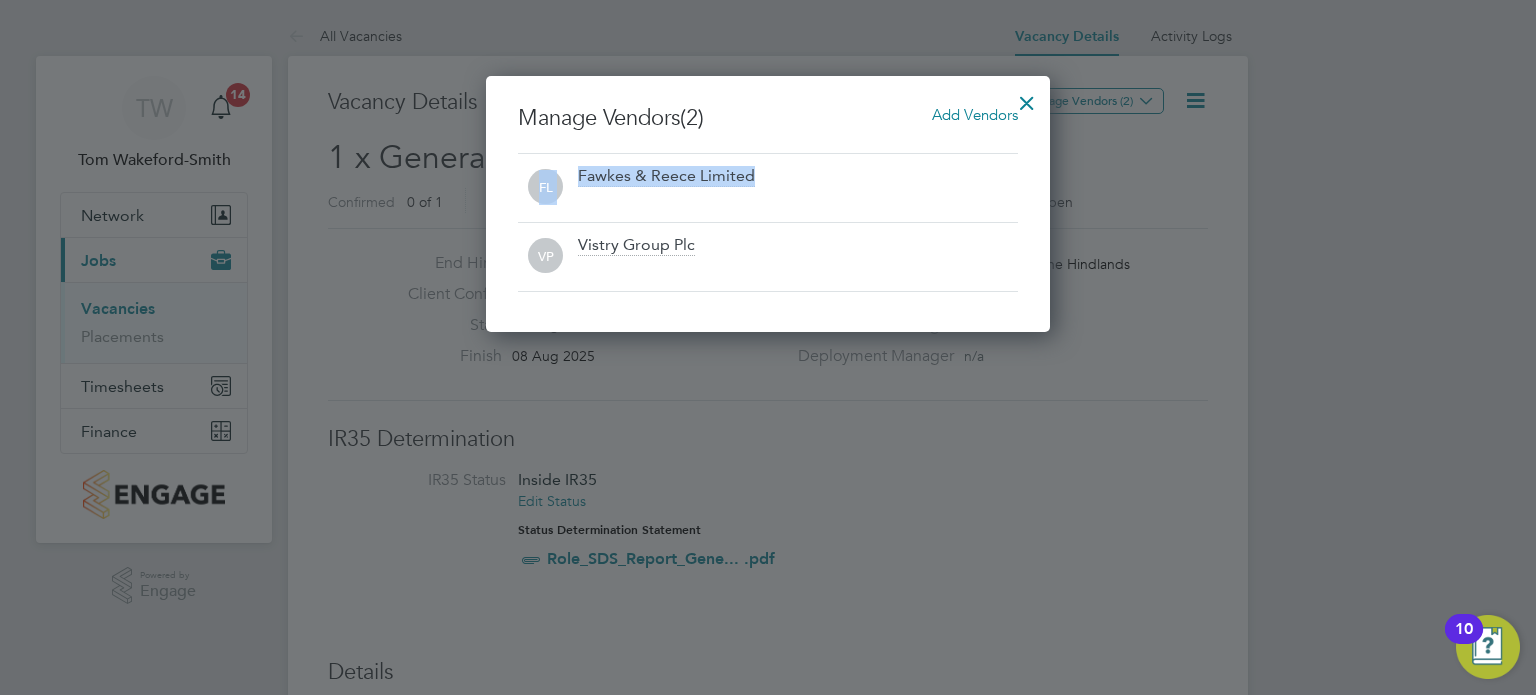 drag, startPoint x: 576, startPoint y: 174, endPoint x: 788, endPoint y: 200, distance: 213.5884 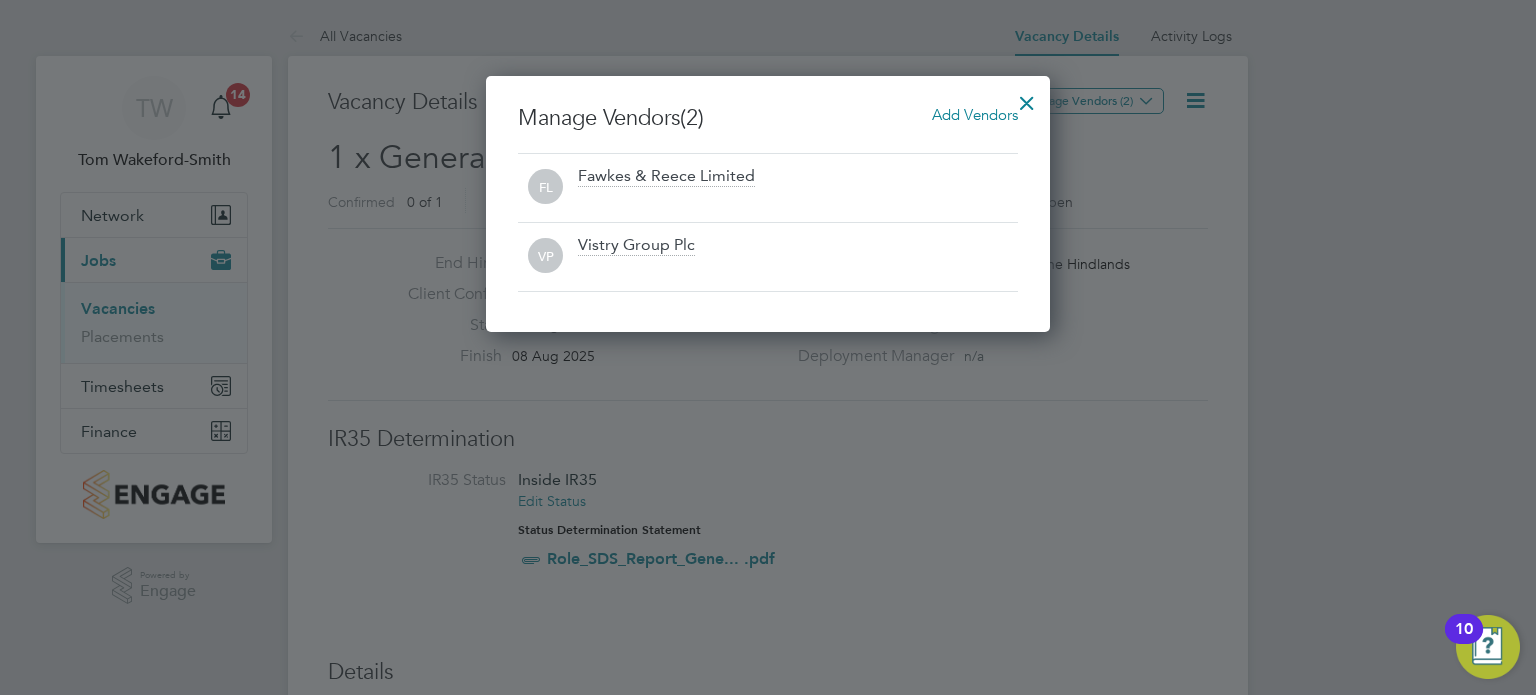 click on "Add Vendors" at bounding box center (975, 114) 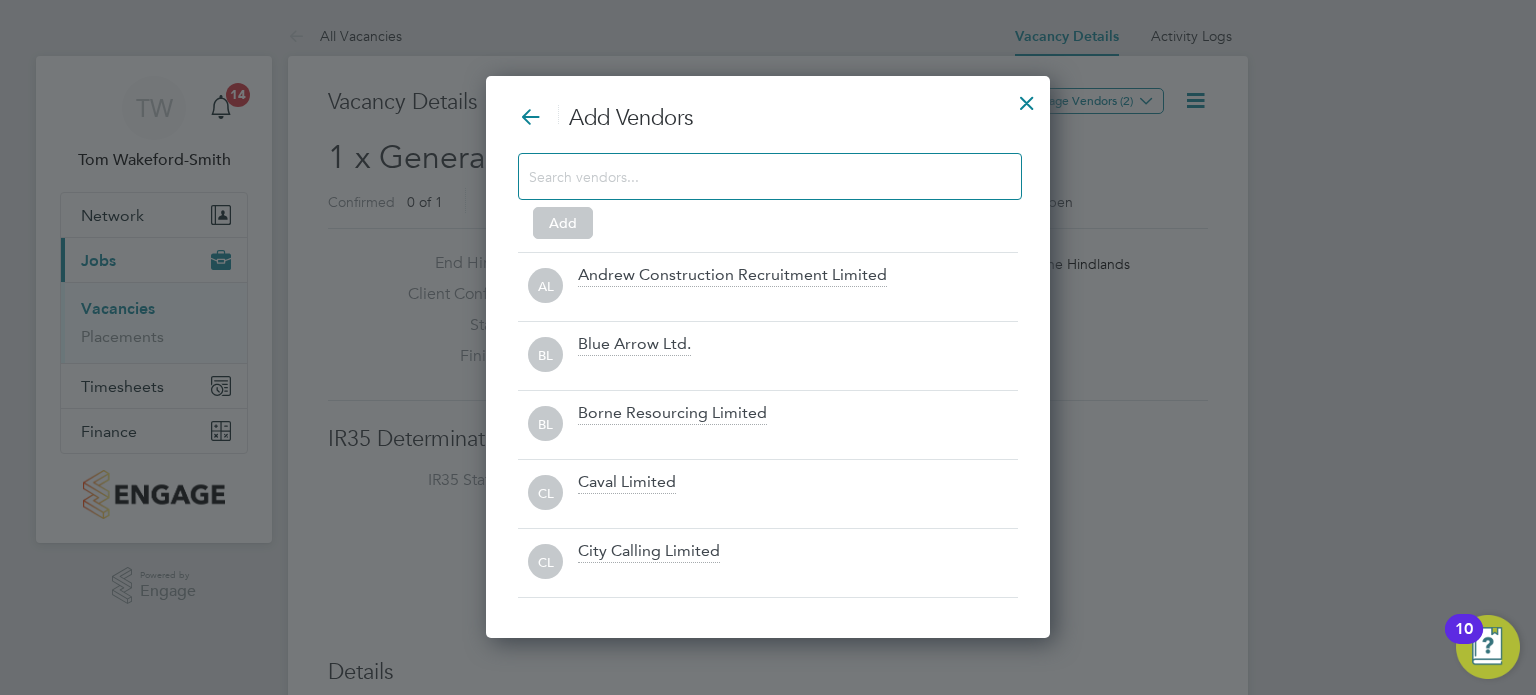 click at bounding box center (754, 176) 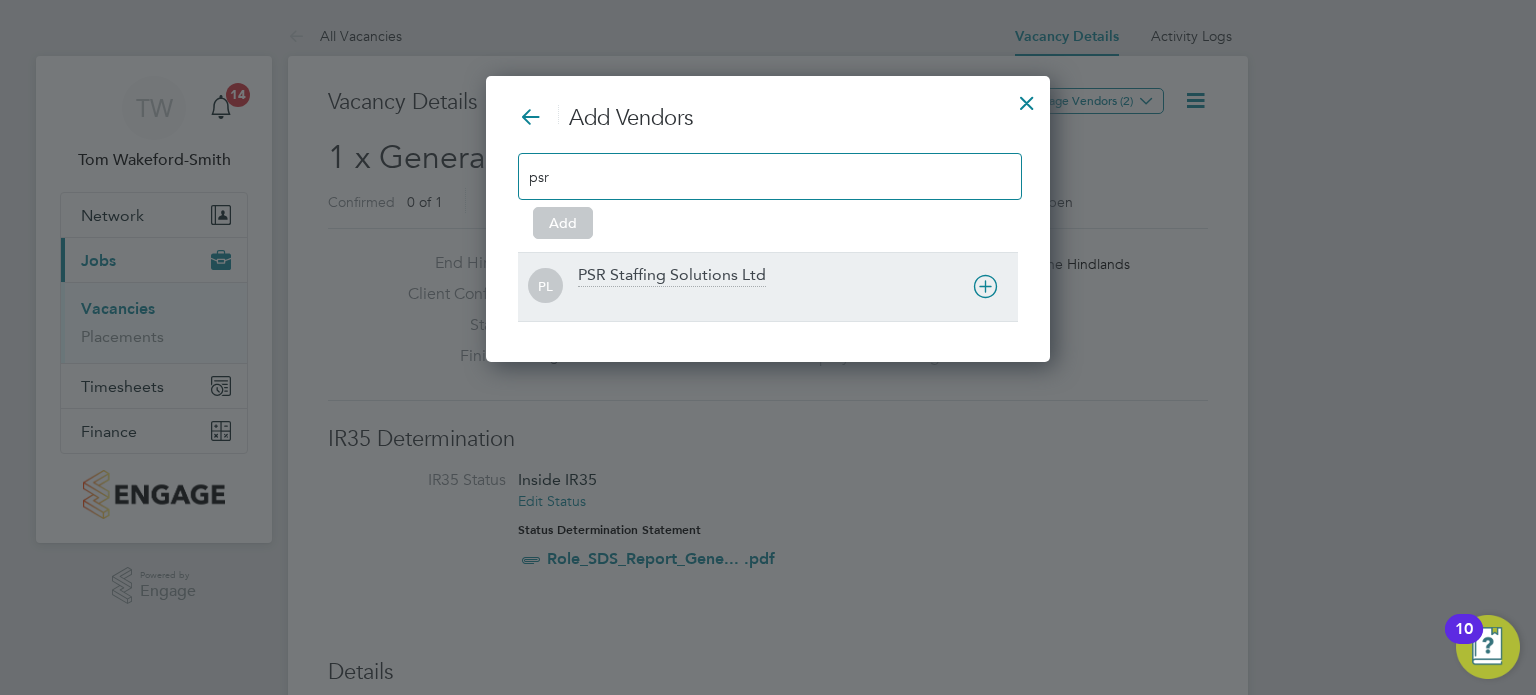 type on "psr" 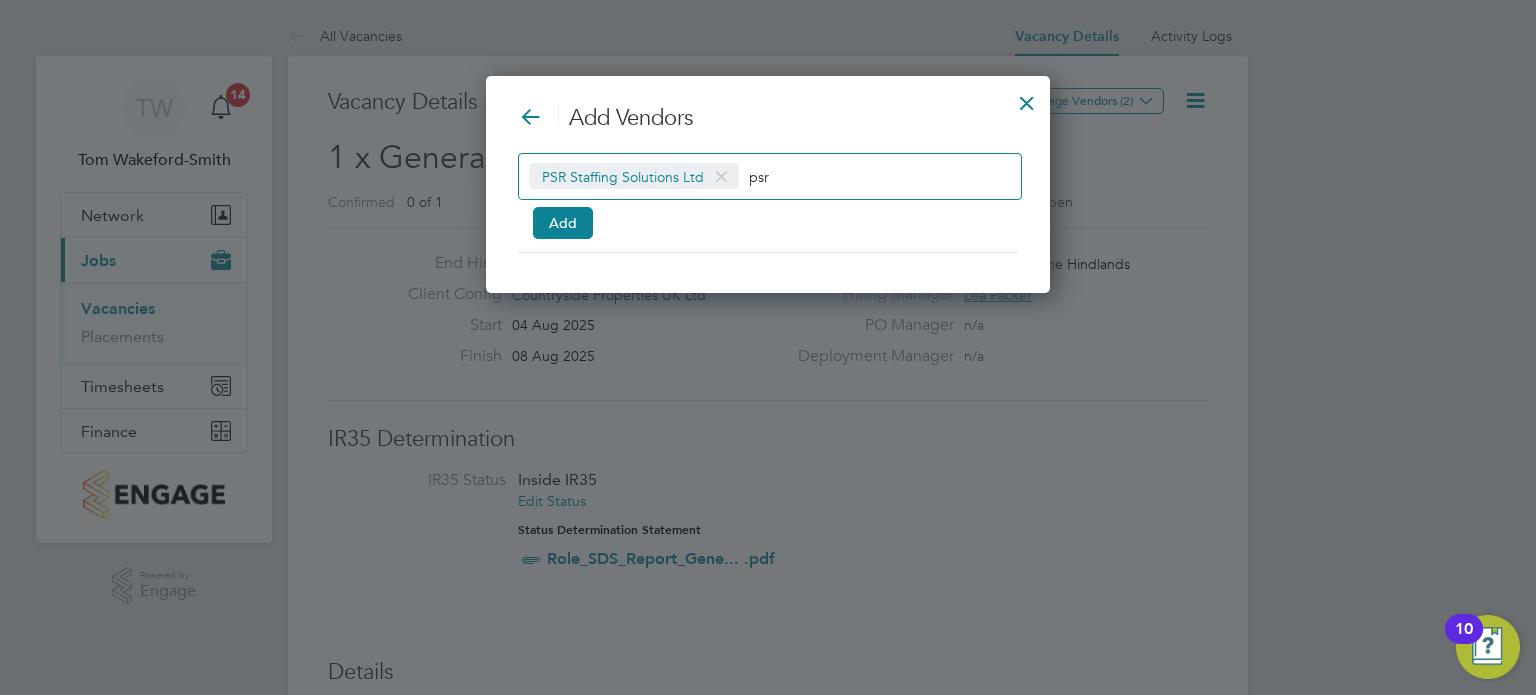 click on "psr" at bounding box center (811, 176) 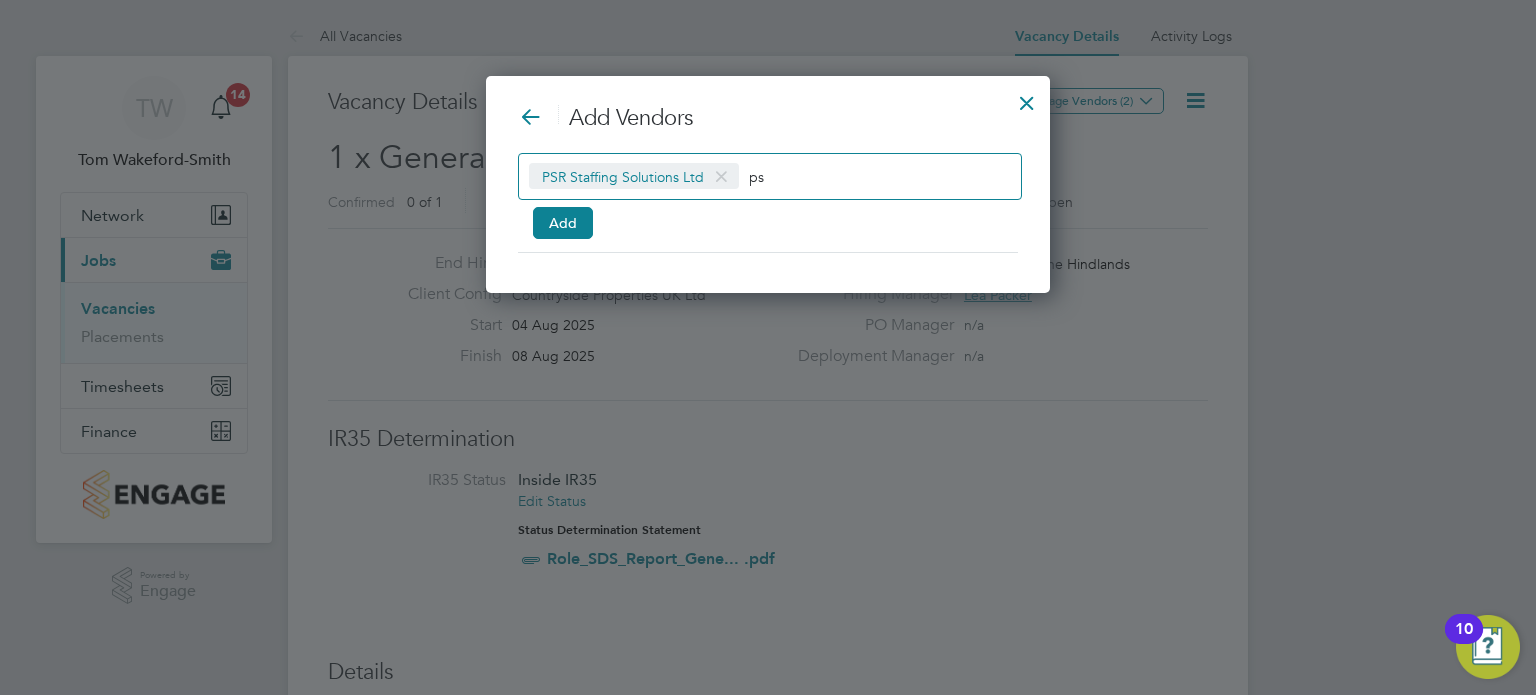 type on "p" 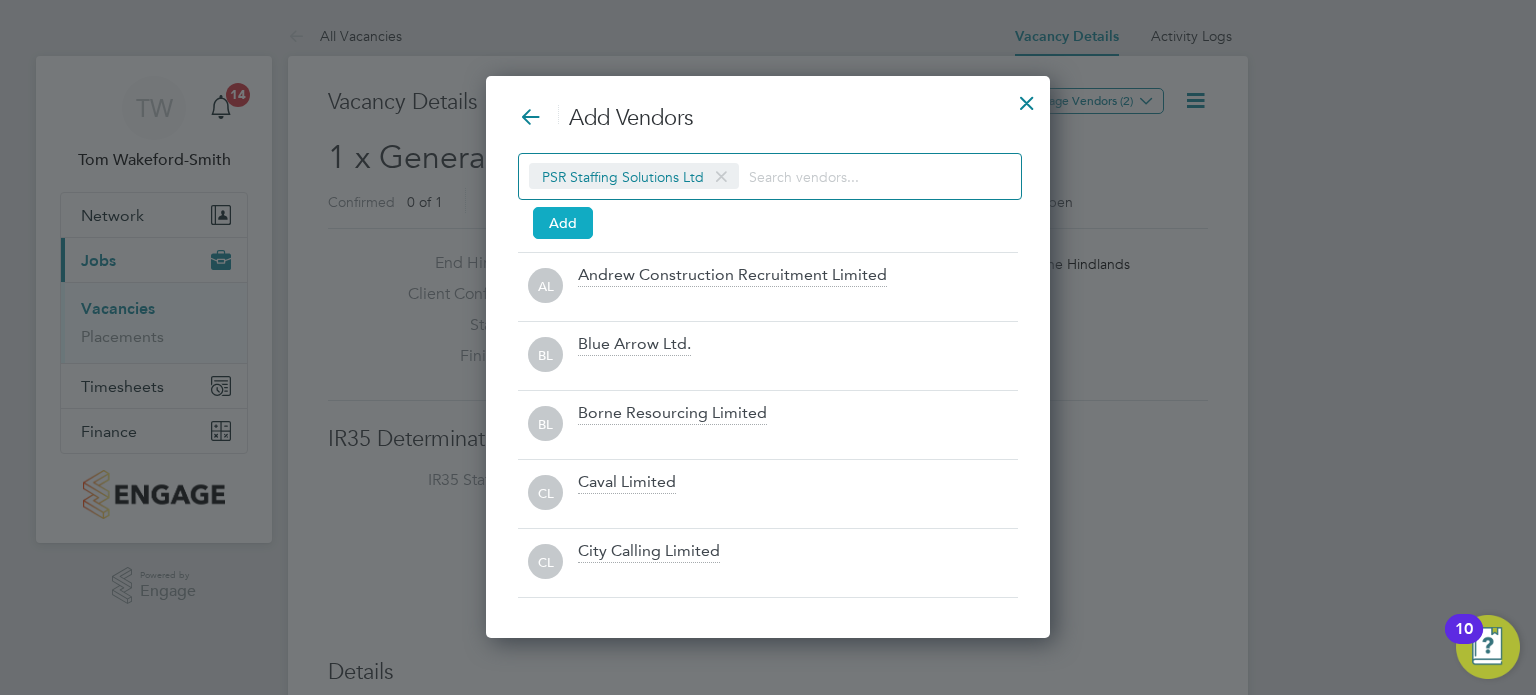 type 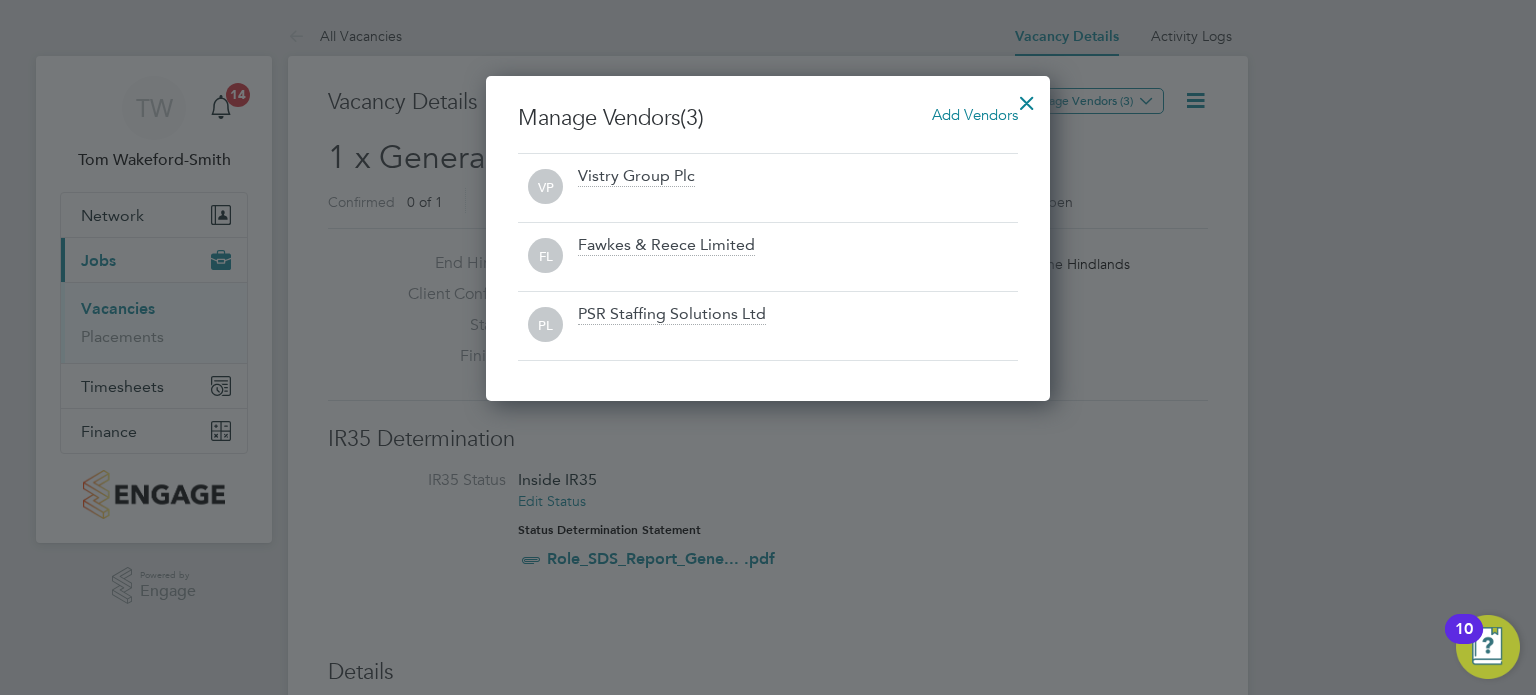 click on "Fawkes & Reece Limited" at bounding box center (798, 257) 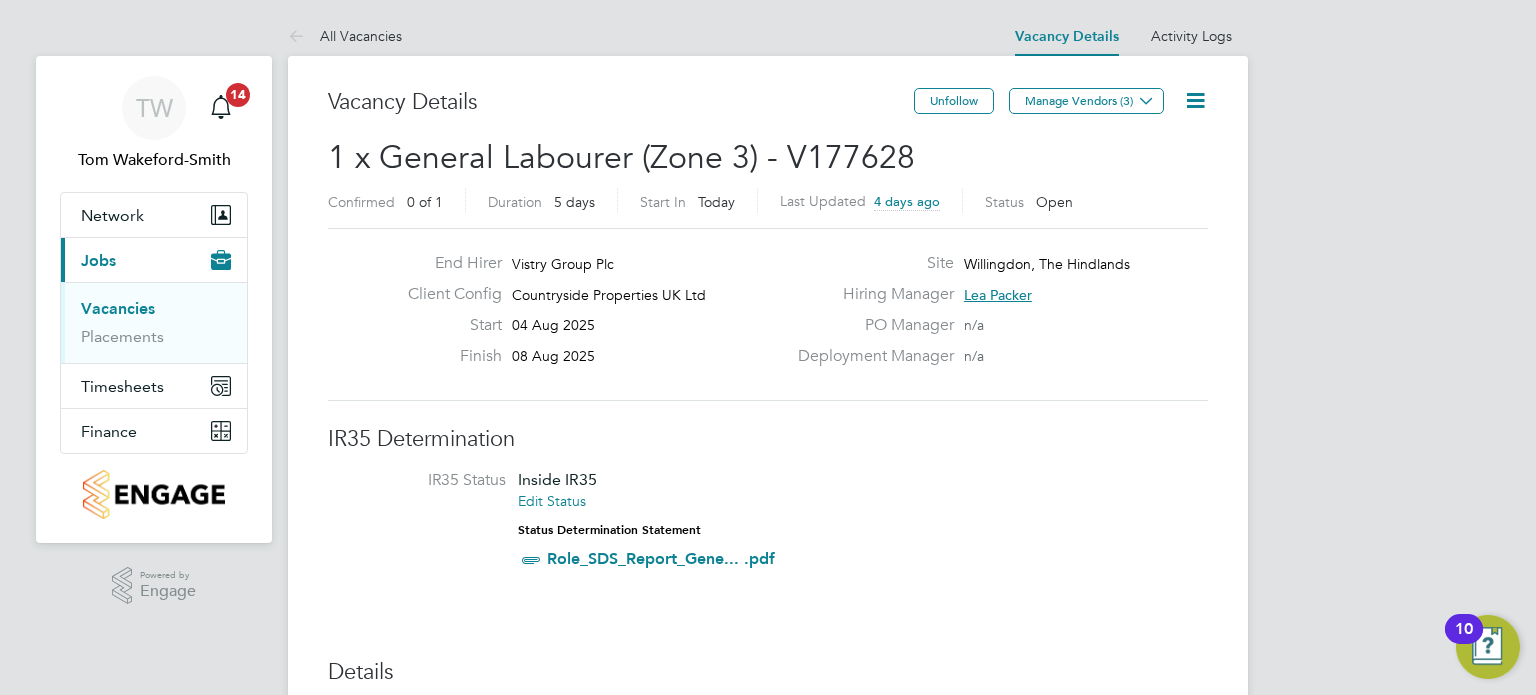 click 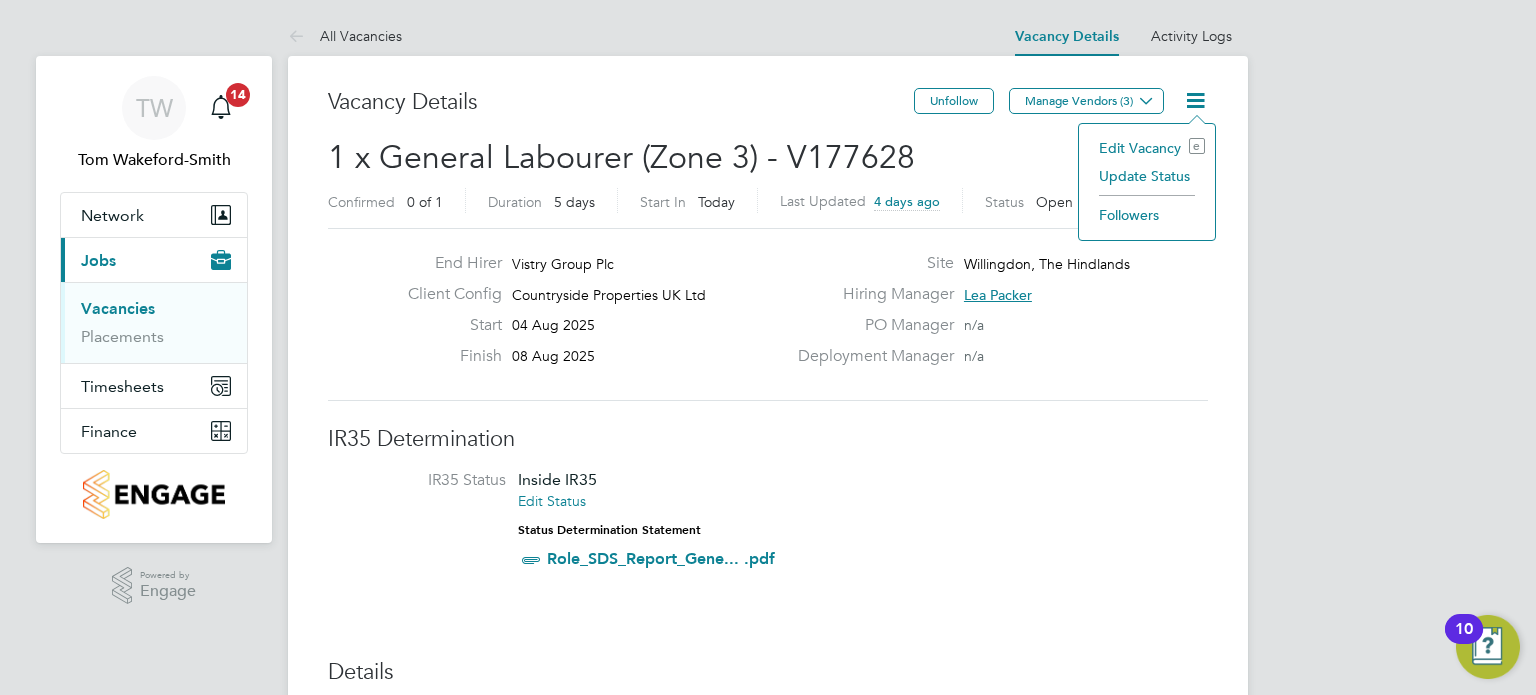 click on "TW   Tom Wakeford-Smith   Notifications
14   Applications:   Network
Team Members   Sites   Workers   Current page:   Jobs
Vacancies   Placements   Timesheets
Timesheets   Expenses   Finance
Invoices & Credit Notes
.st0{fill:#C0C1C2;}
Powered by Engage All Vacancies Vacancy Details   Activity Logs   Vacancy Details Activity Logs All Vacancies Vacancy Details   Unfollow Manage Vendors (3)   1 x General Labourer (Zone 3) - V177628 Confirmed   0 of 1 Duration   5 days Start In     Today Last Updated 4 days ago Status   Open   End Hirer Vistry Group Plc Client Config Countryside Properties UK Ltd Start 04 Aug 2025 Finish 08 Aug 2025 Site Willingdon, The Hindlands Hiring Manager Lea Packer PO Manager  n/a Deployment Manager n/a IR35 Determination IR35 Status Inside IR35 Edit Status   Details PO No PO Number" at bounding box center (768, 1371) 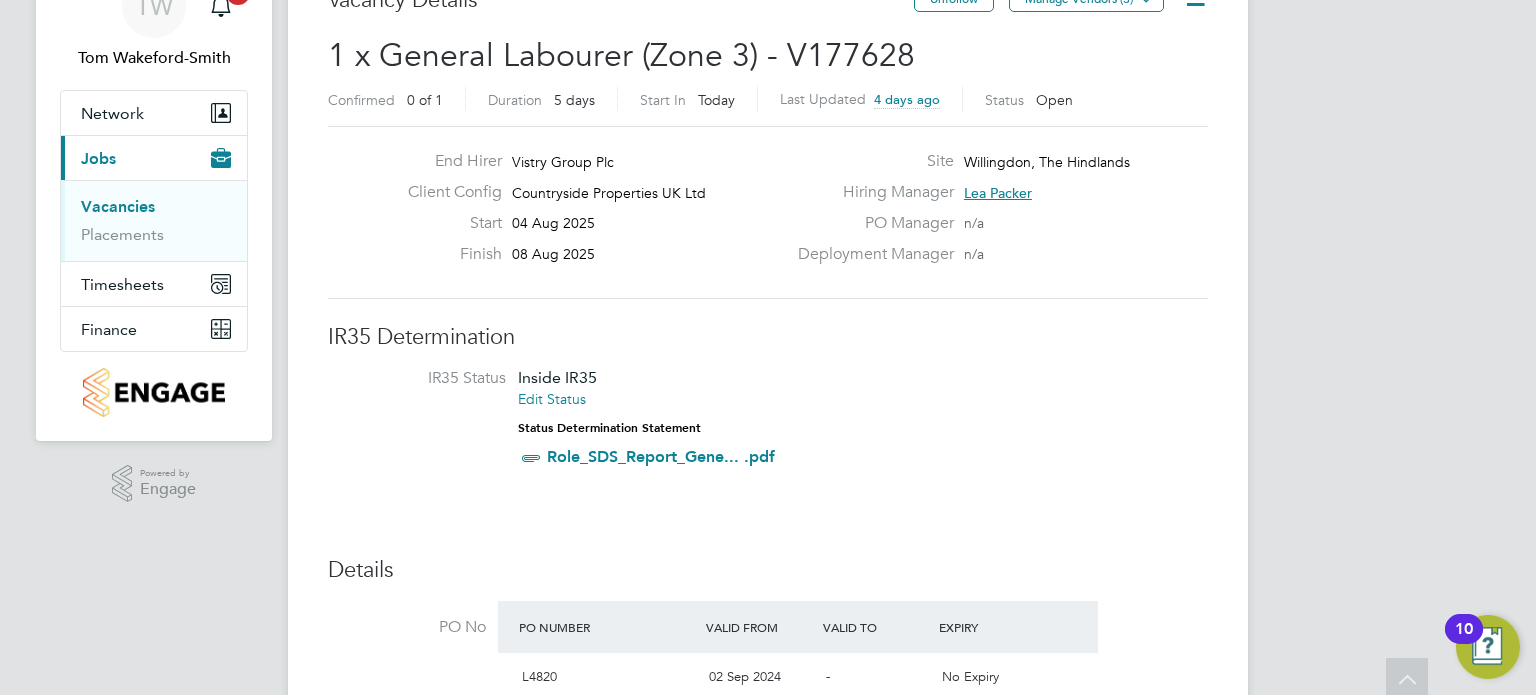 scroll, scrollTop: 0, scrollLeft: 0, axis: both 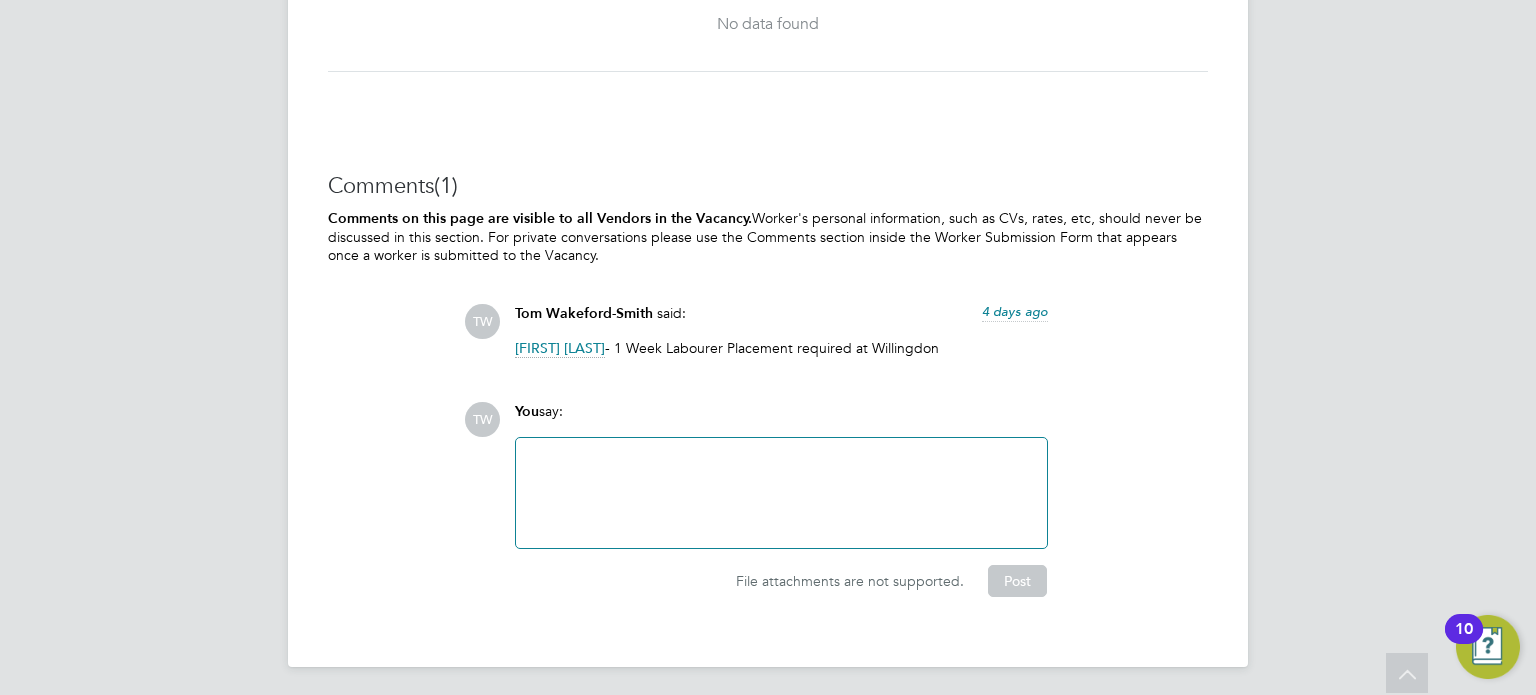 click 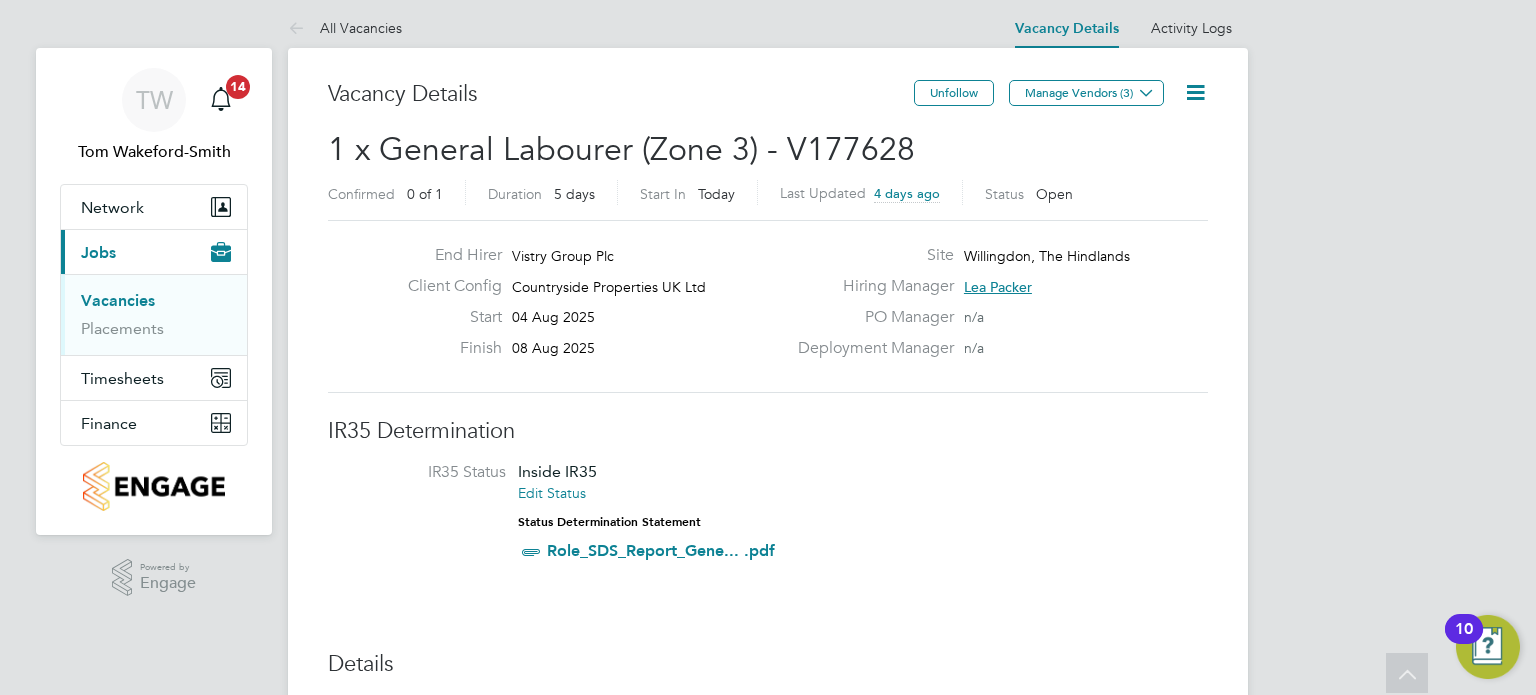 scroll, scrollTop: 0, scrollLeft: 0, axis: both 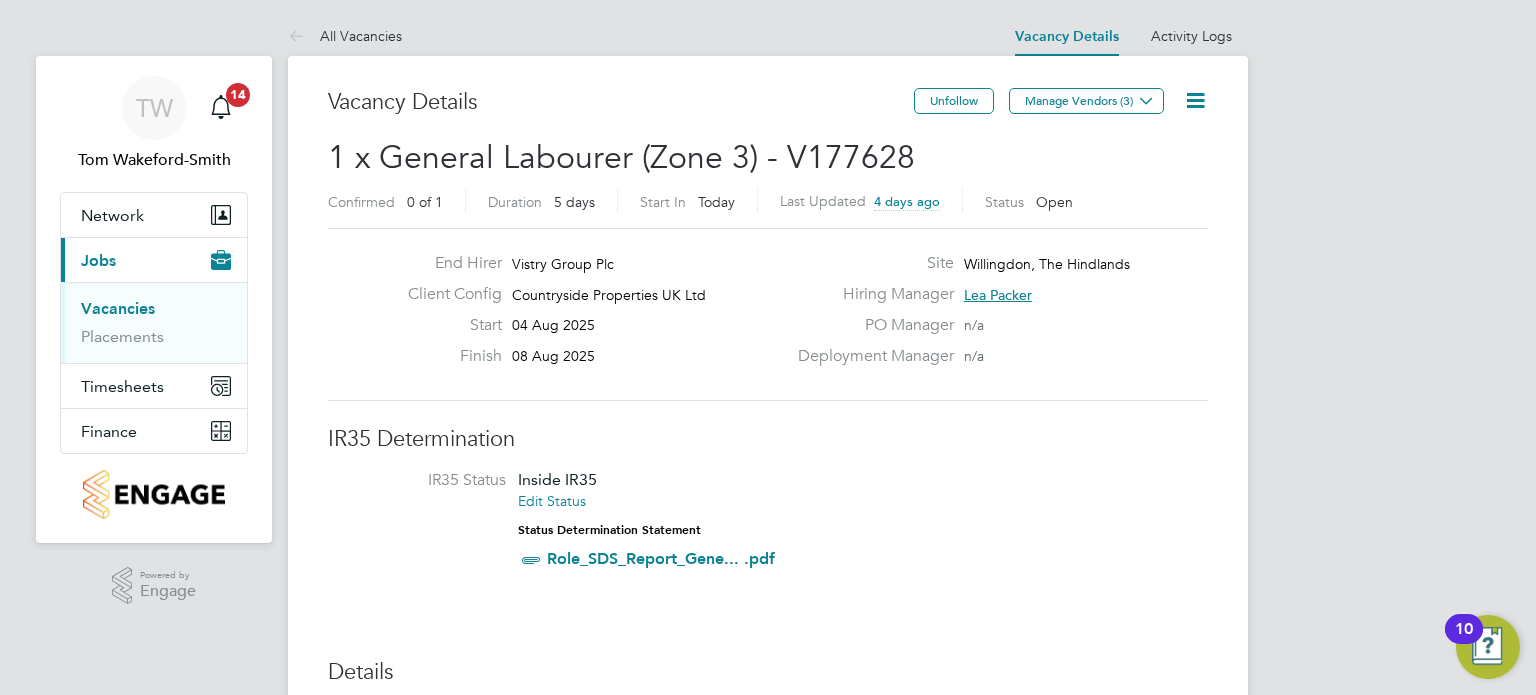 click 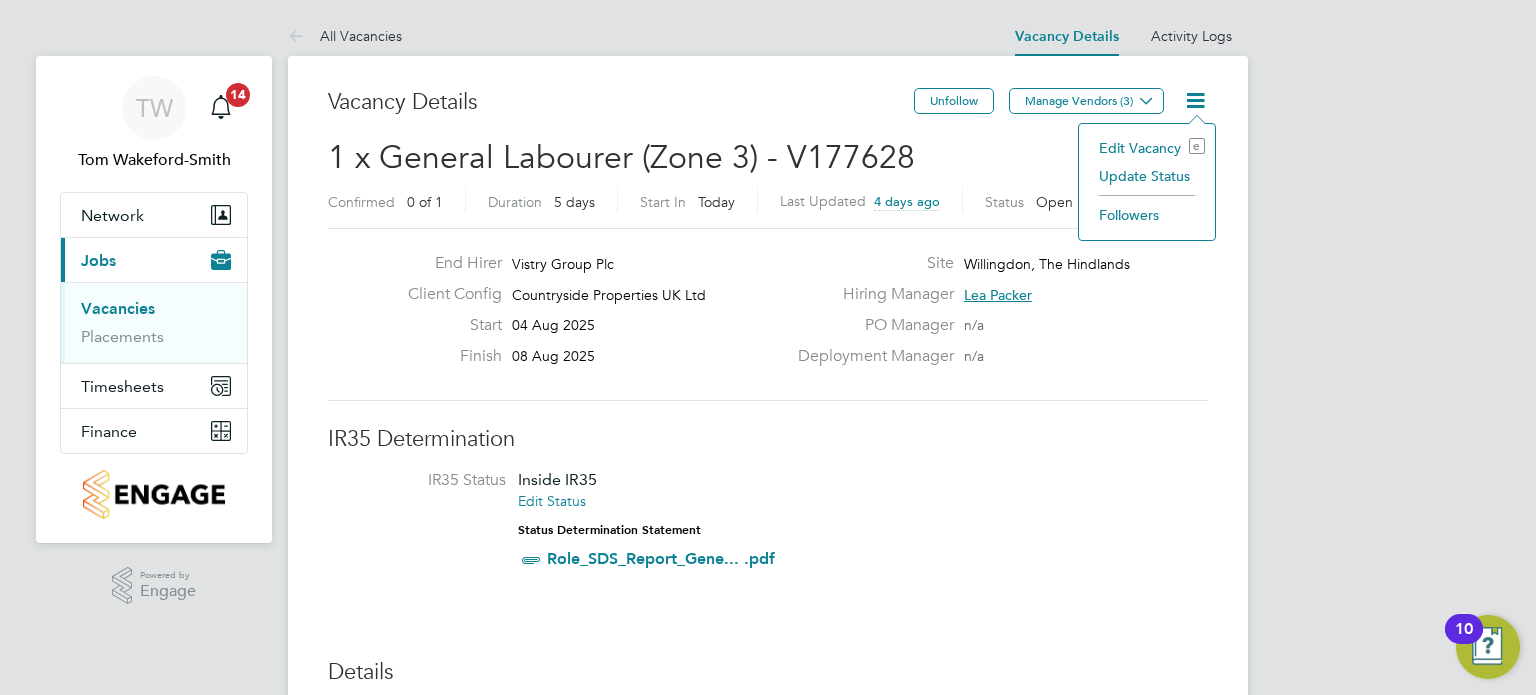 click on "Edit Vacancy e" 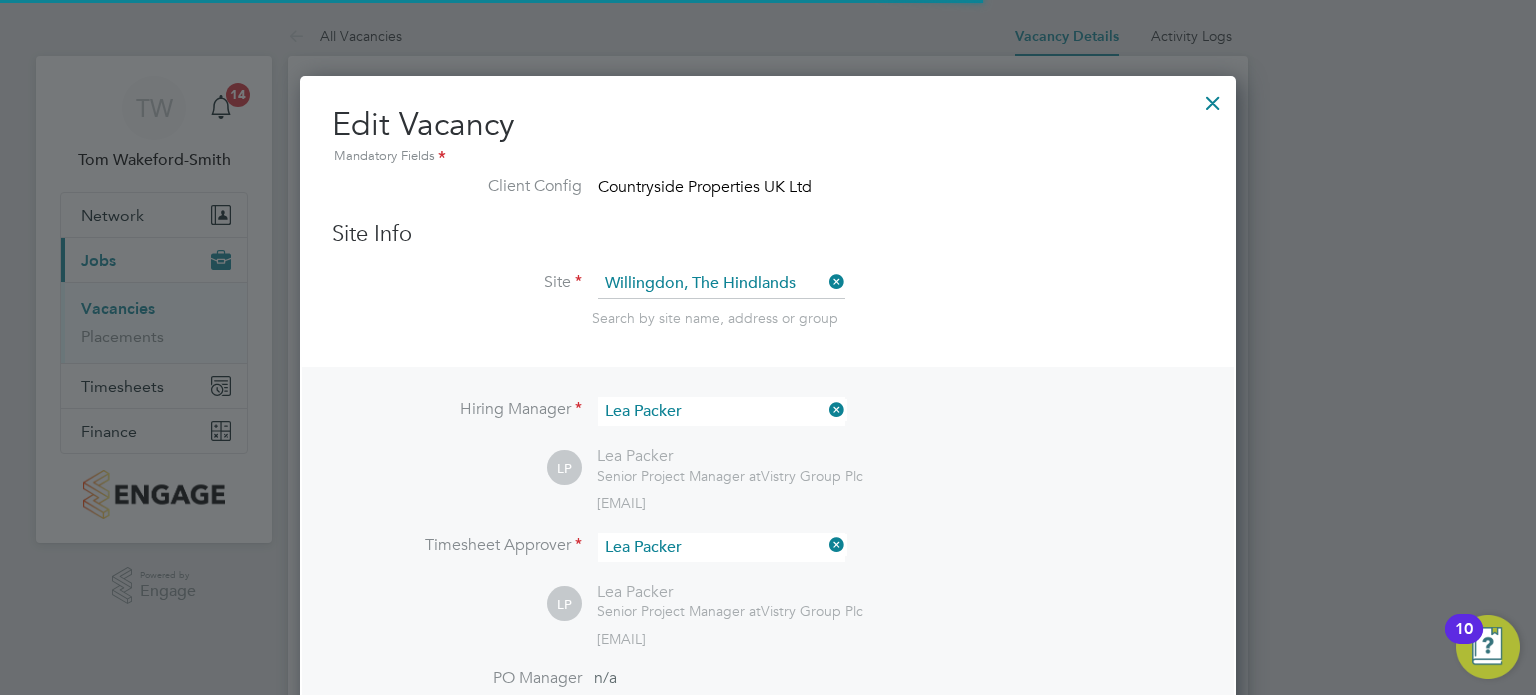 scroll, scrollTop: 10, scrollLeft: 10, axis: both 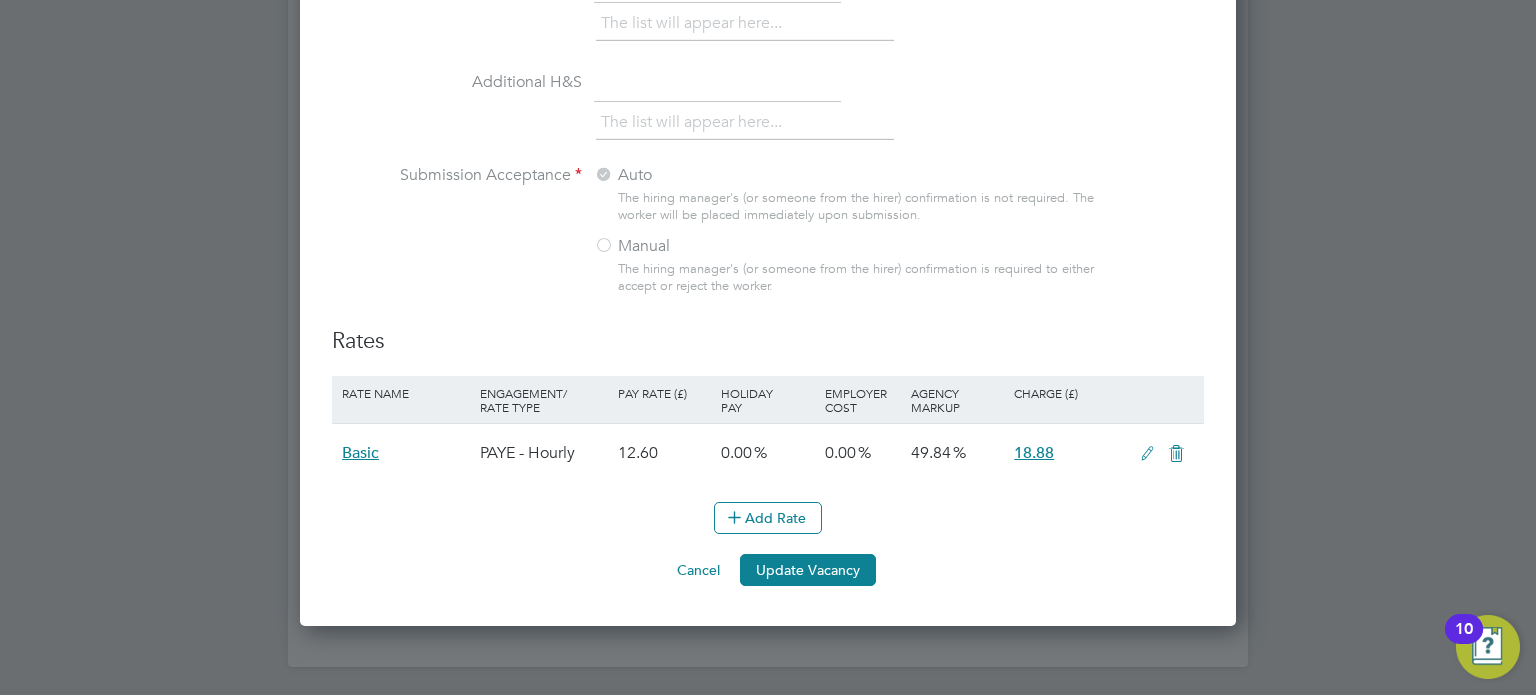 click on "Cancel" at bounding box center [698, 570] 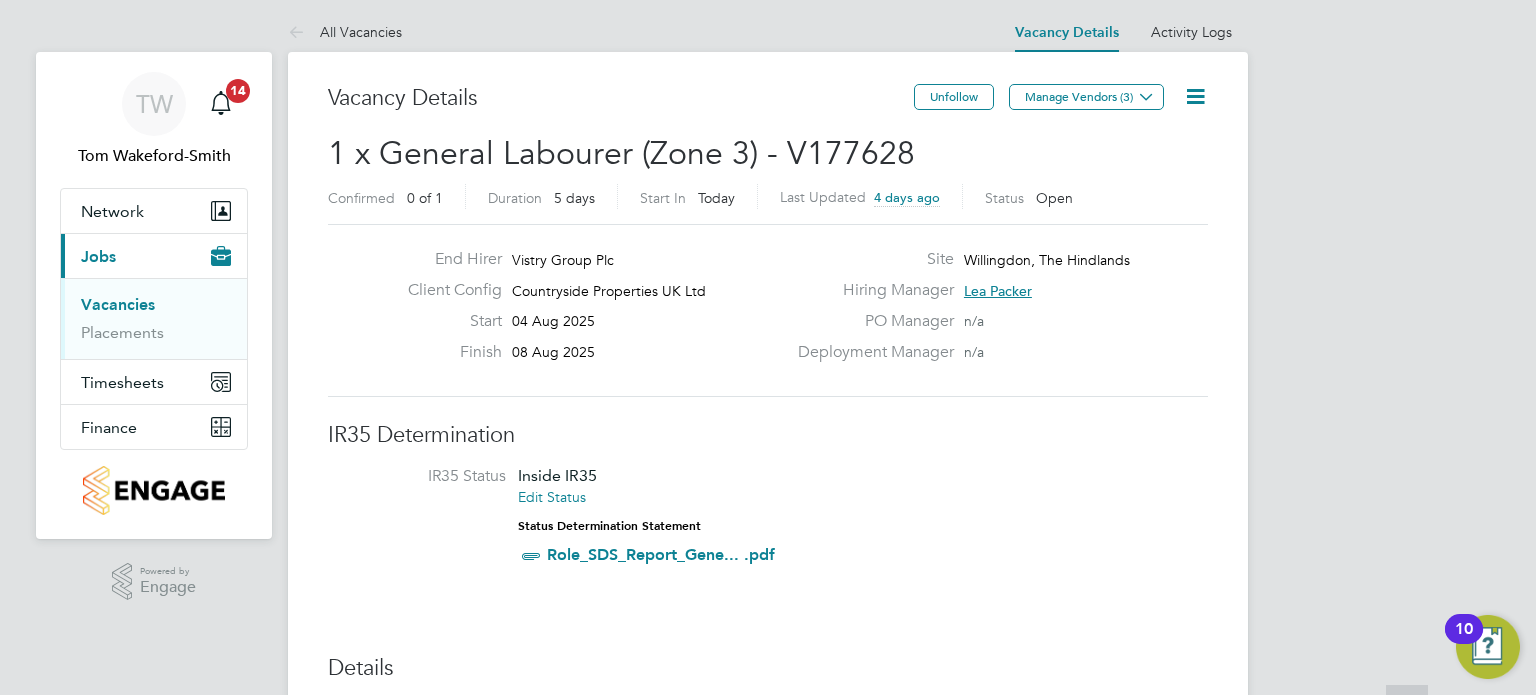 scroll, scrollTop: 0, scrollLeft: 0, axis: both 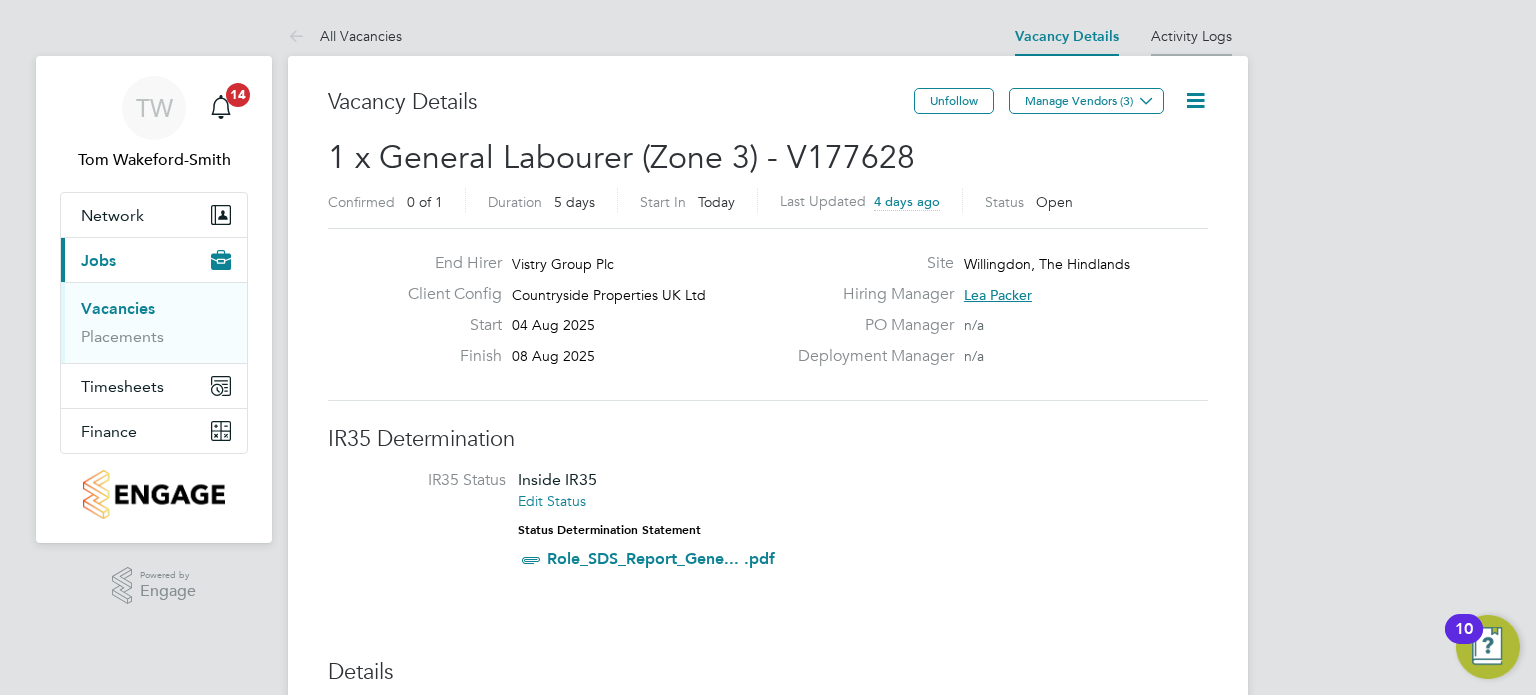 click on "Activity Logs" at bounding box center (1191, 36) 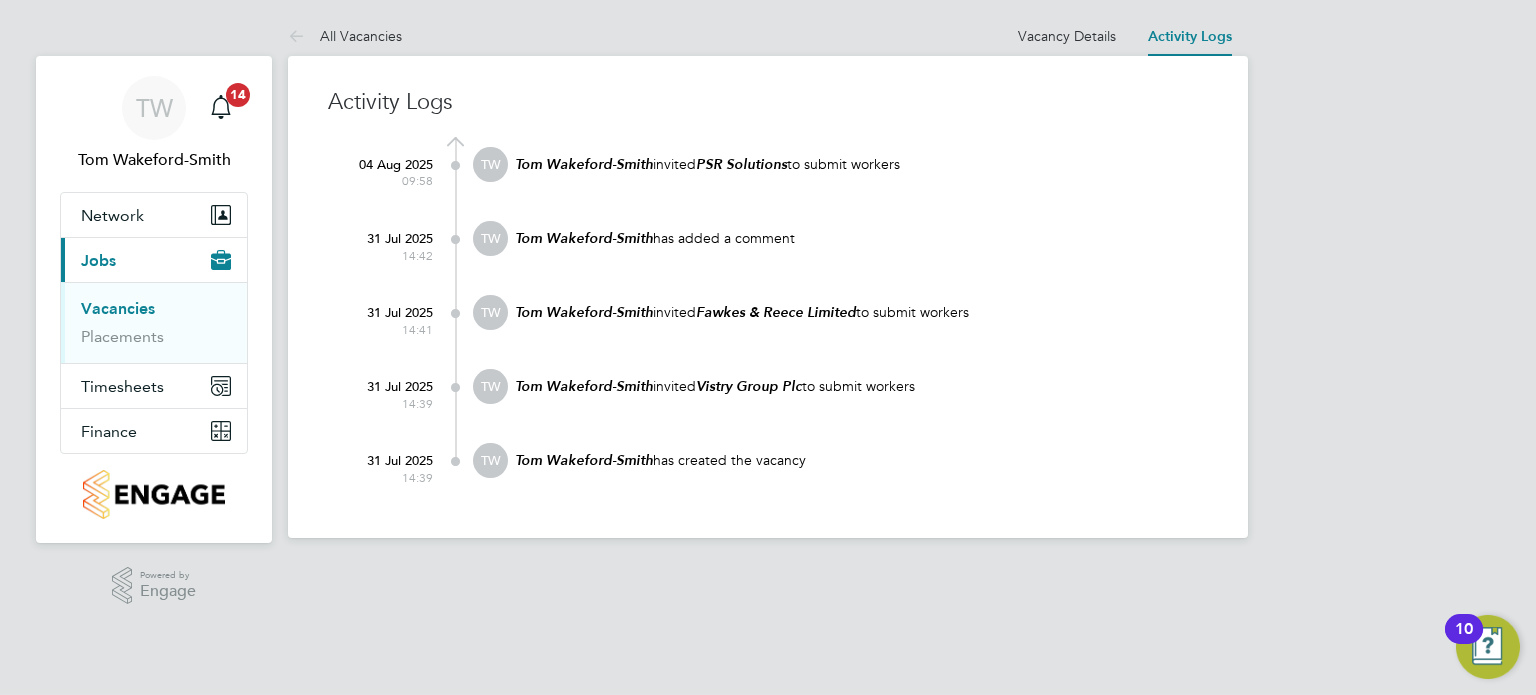 click on "Vacancy Details" at bounding box center (1067, 34) 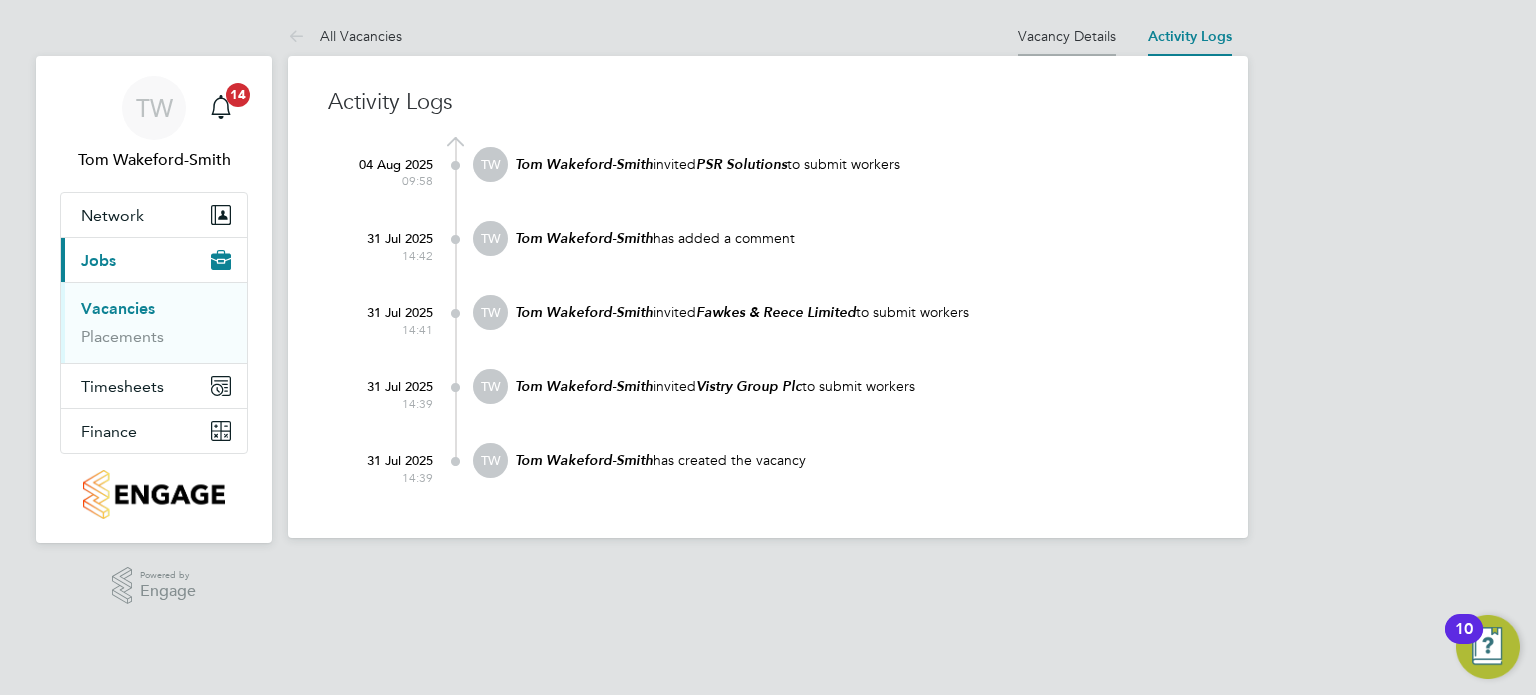 click on "Vacancy Details" at bounding box center [1067, 36] 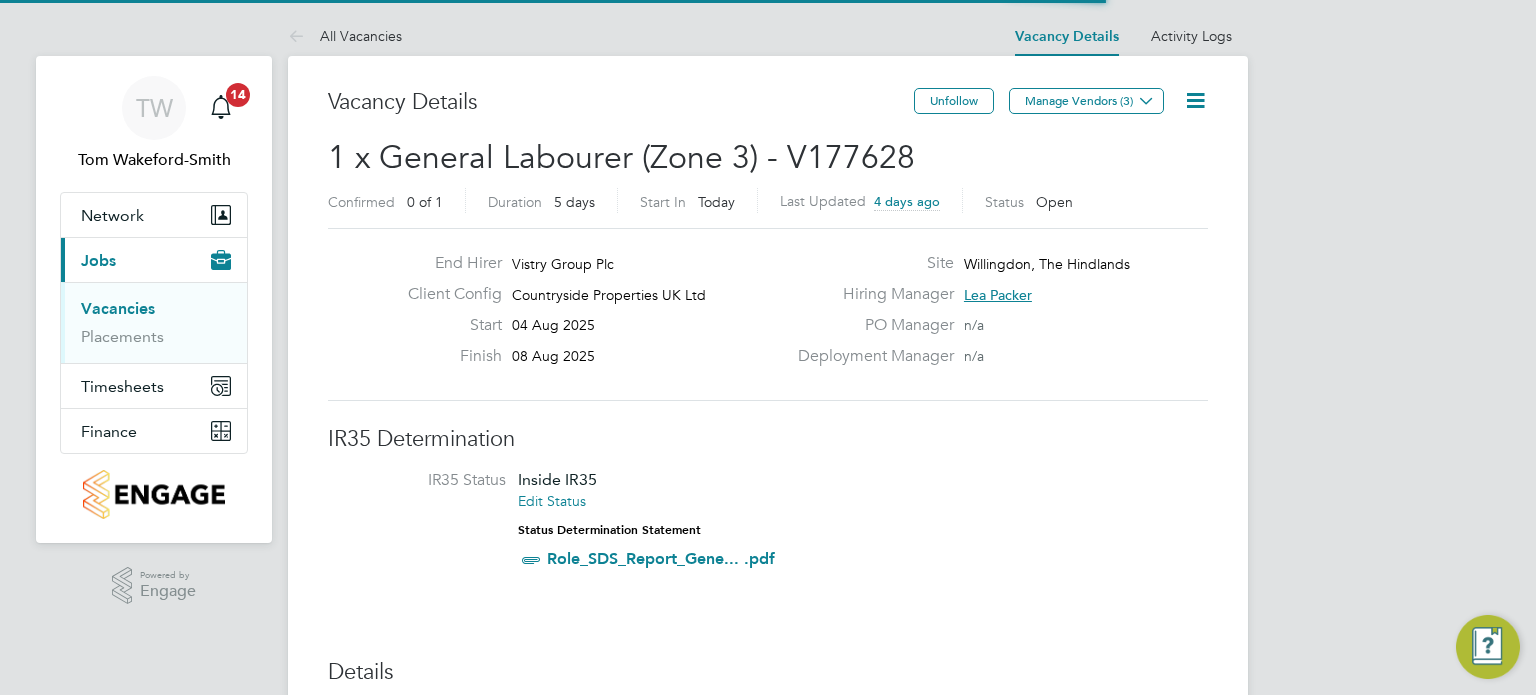 scroll, scrollTop: 10, scrollLeft: 9, axis: both 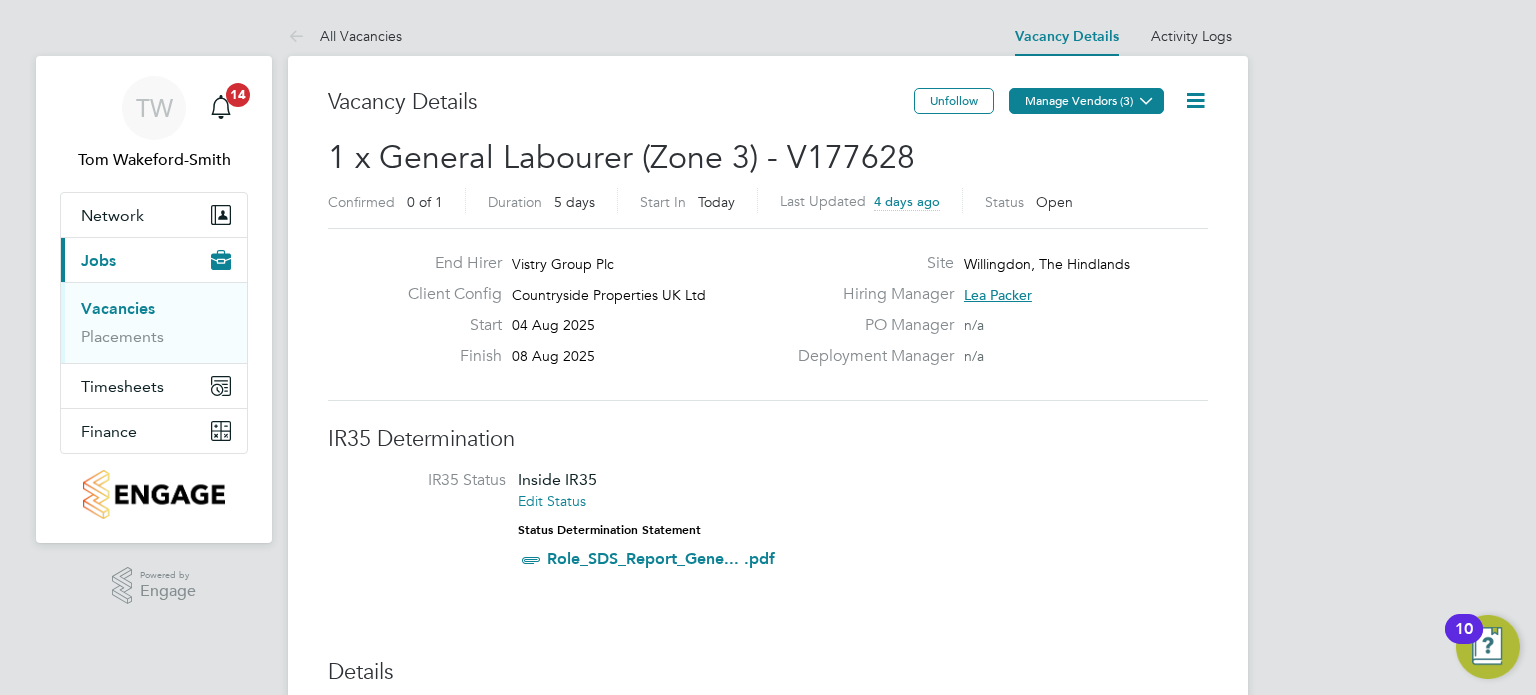 click on "Manage Vendors (3)" 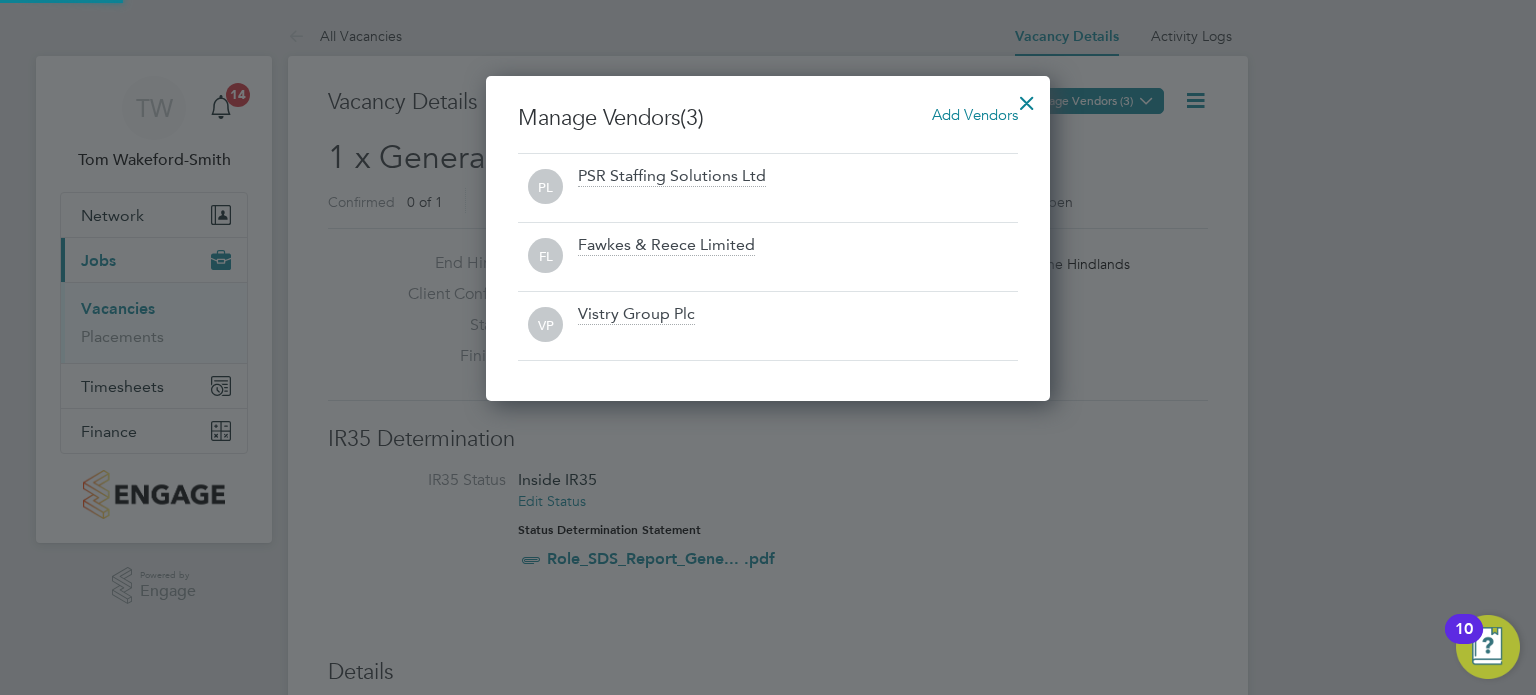 scroll, scrollTop: 10, scrollLeft: 10, axis: both 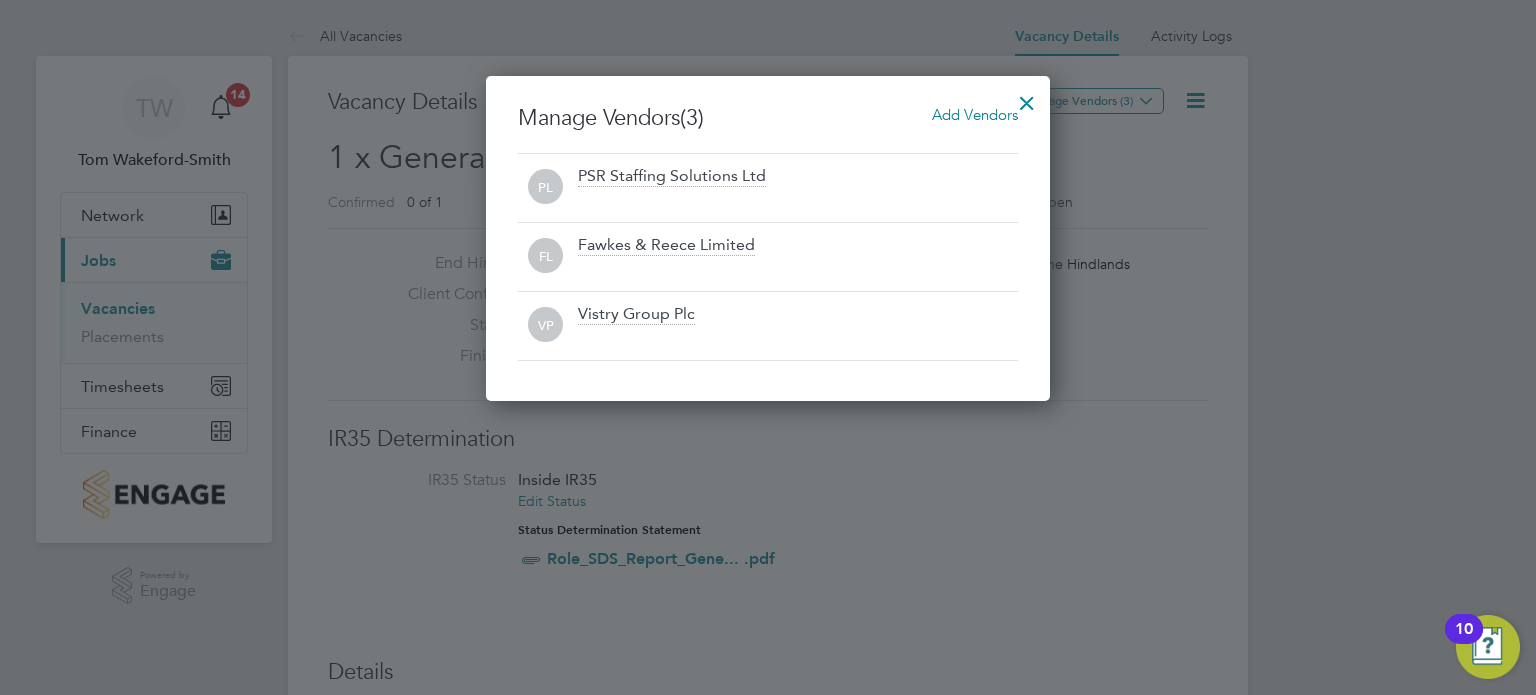 click 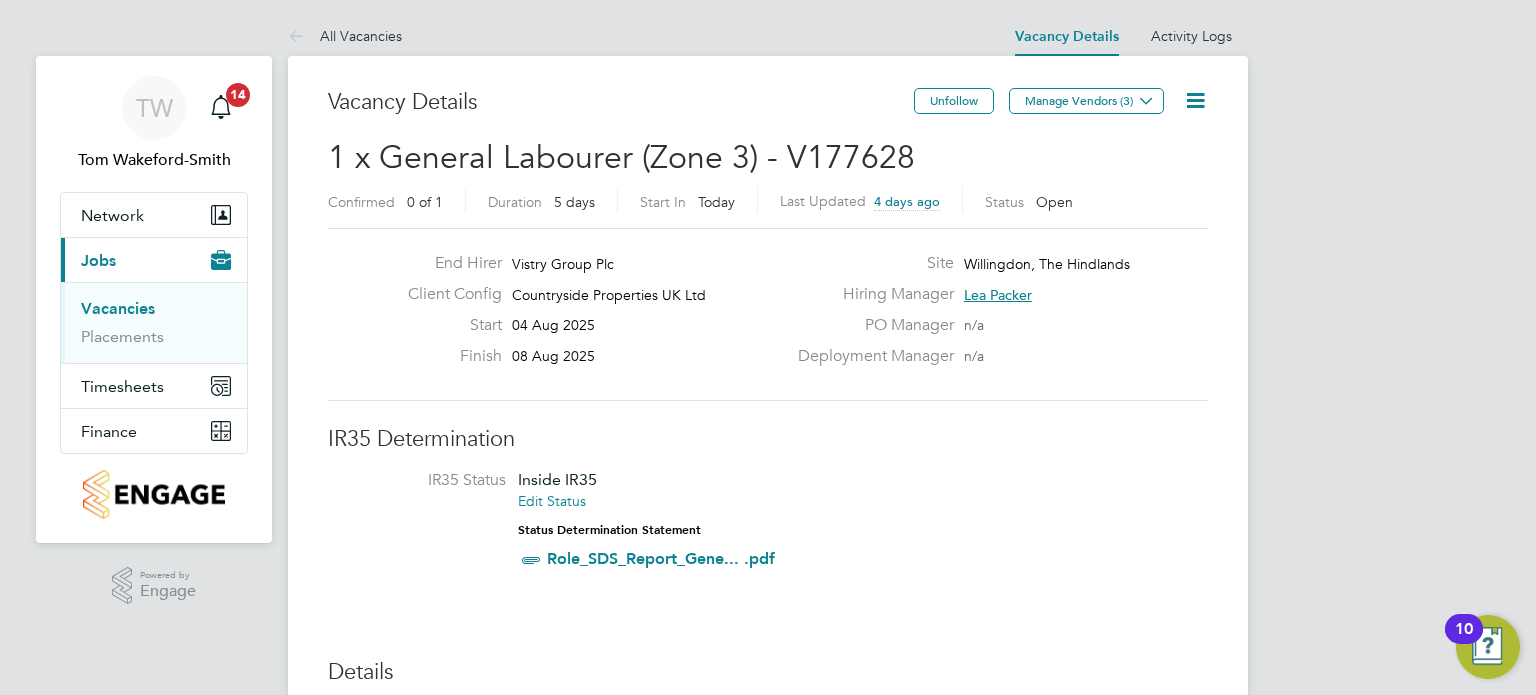 click on "TW   Tom Wakeford-Smith   Notifications
14   Applications:   Network
Team Members   Sites   Workers   Current page:   Jobs
Vacancies   Placements   Timesheets
Timesheets   Expenses   Finance
Invoices & Credit Notes
.st0{fill:#C0C1C2;}
Powered by Engage All Vacancies Vacancy Details   Activity Logs   Vacancy Details Activity Logs All Vacancies Vacancy Details   Unfollow Manage Vendors (3)   1 x General Labourer (Zone 3) - V177628 Confirmed   0 of 1 Duration   5 days Start In     Today Last Updated 4 days ago Status   Open   End Hirer Vistry Group Plc Client Config Countryside Properties UK Ltd Start 04 Aug 2025 Finish 08 Aug 2025 Site Willingdon, The Hindlands Hiring Manager Lea Packer PO Manager  n/a Deployment Manager n/a IR35 Determination IR35 Status Inside IR35 Edit Status   Details PO No PO Number" at bounding box center [768, 1371] 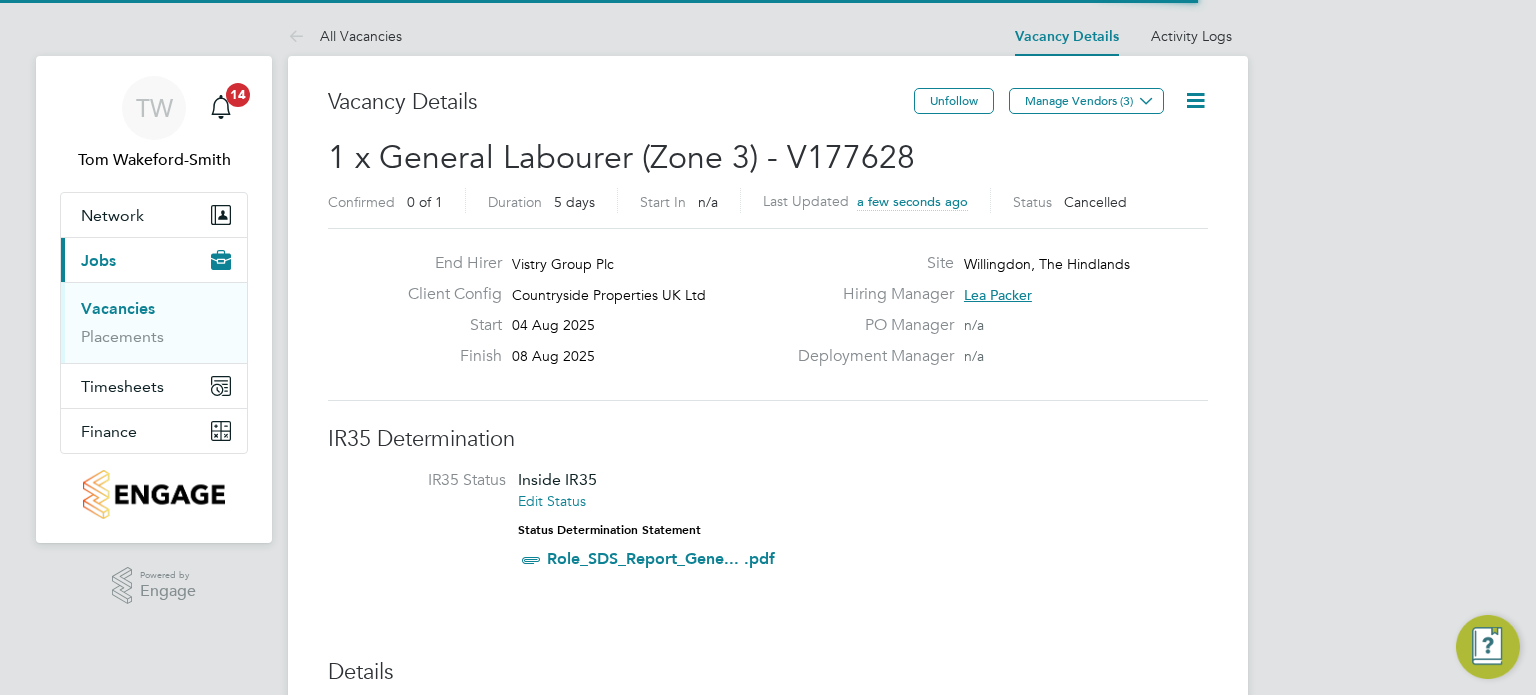 scroll, scrollTop: 0, scrollLeft: 0, axis: both 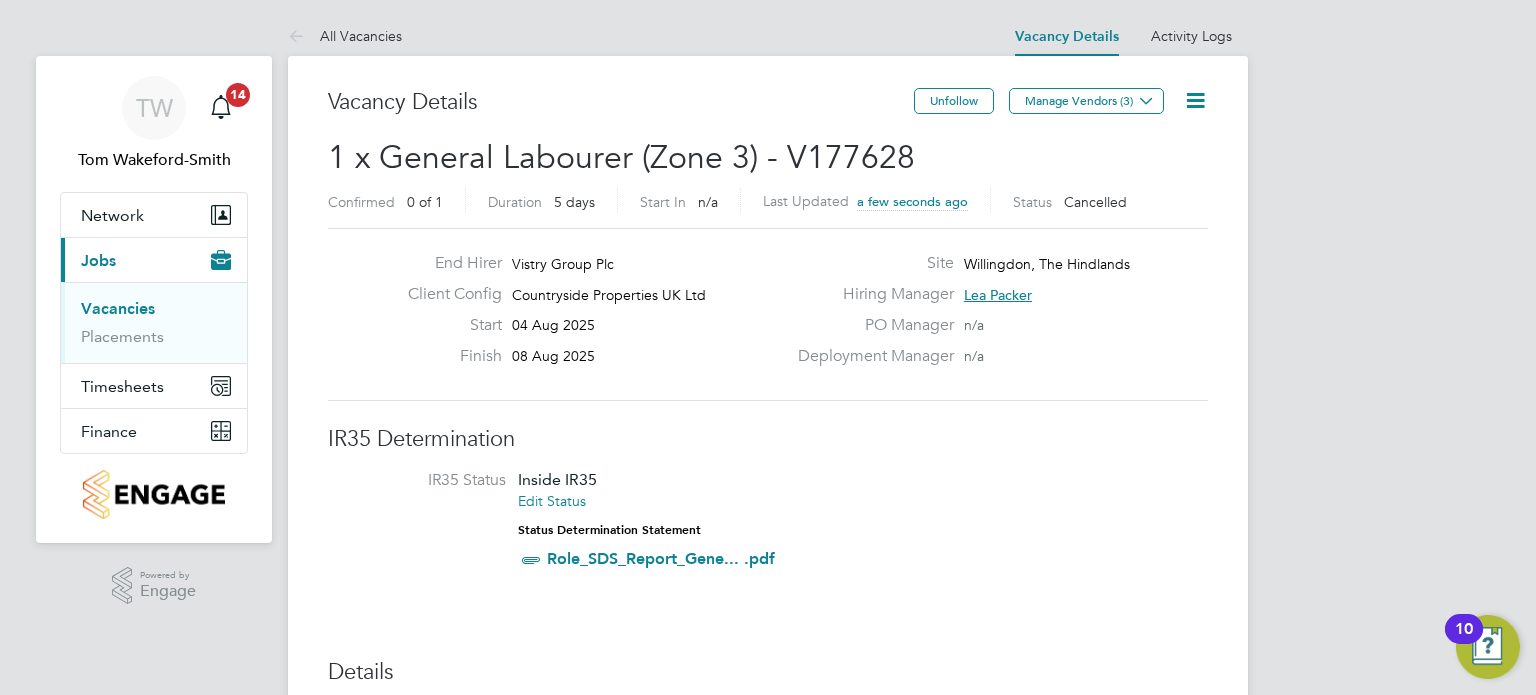 click on "Vacancies" at bounding box center (118, 308) 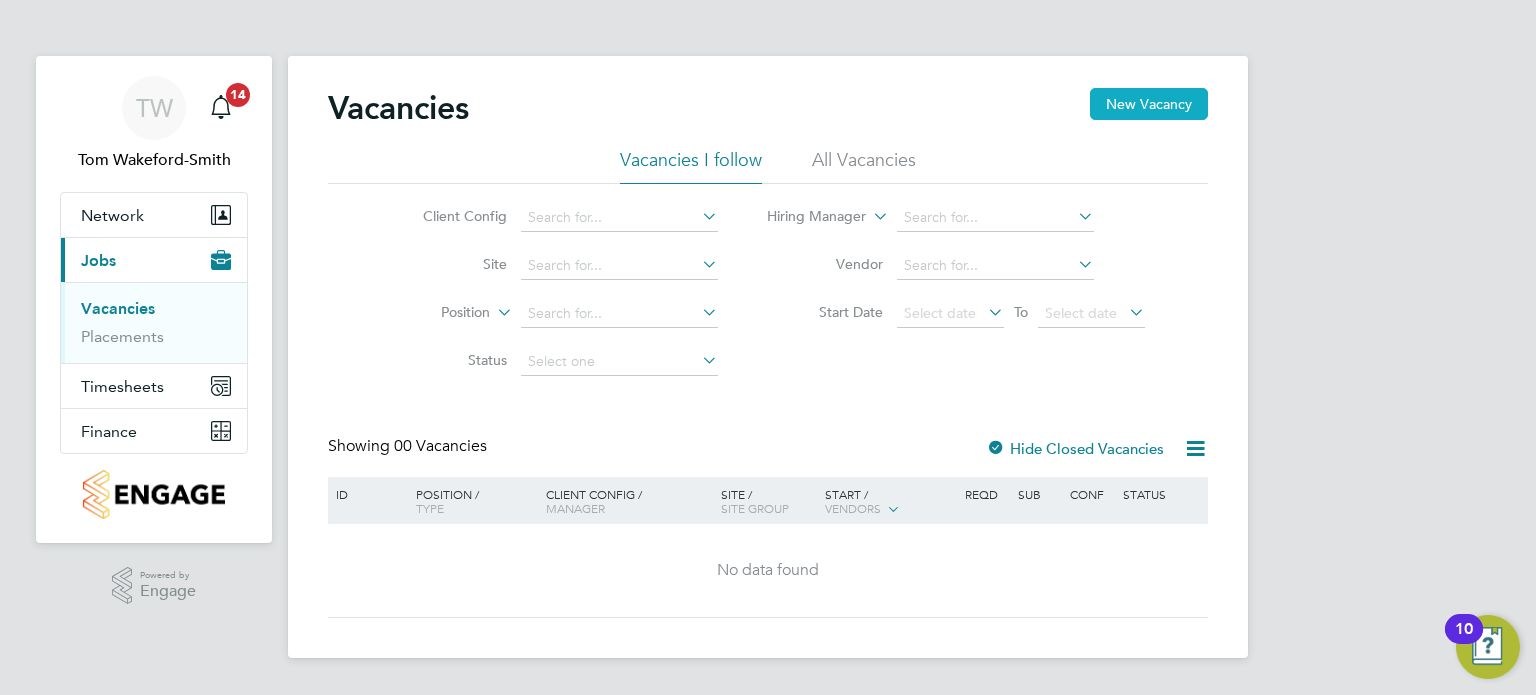 click on "New Vacancy" 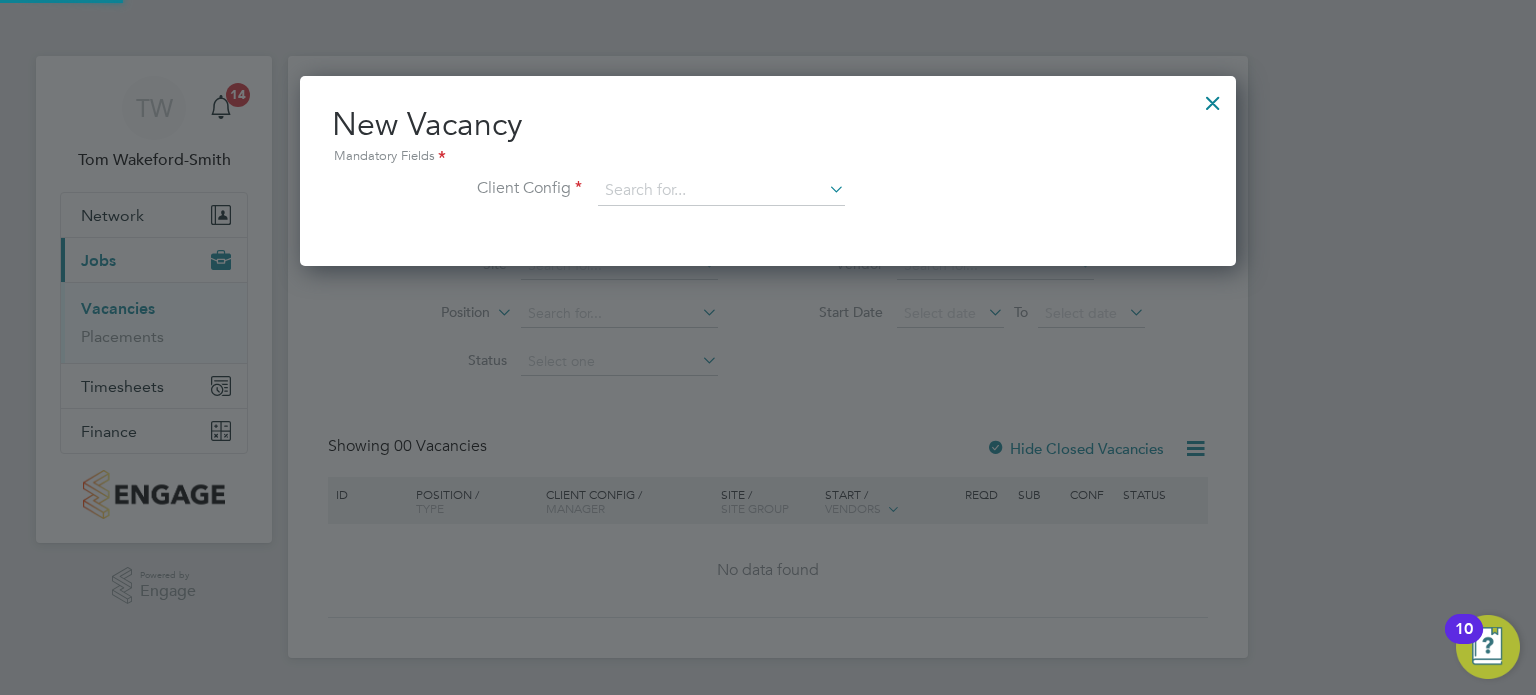scroll, scrollTop: 10, scrollLeft: 10, axis: both 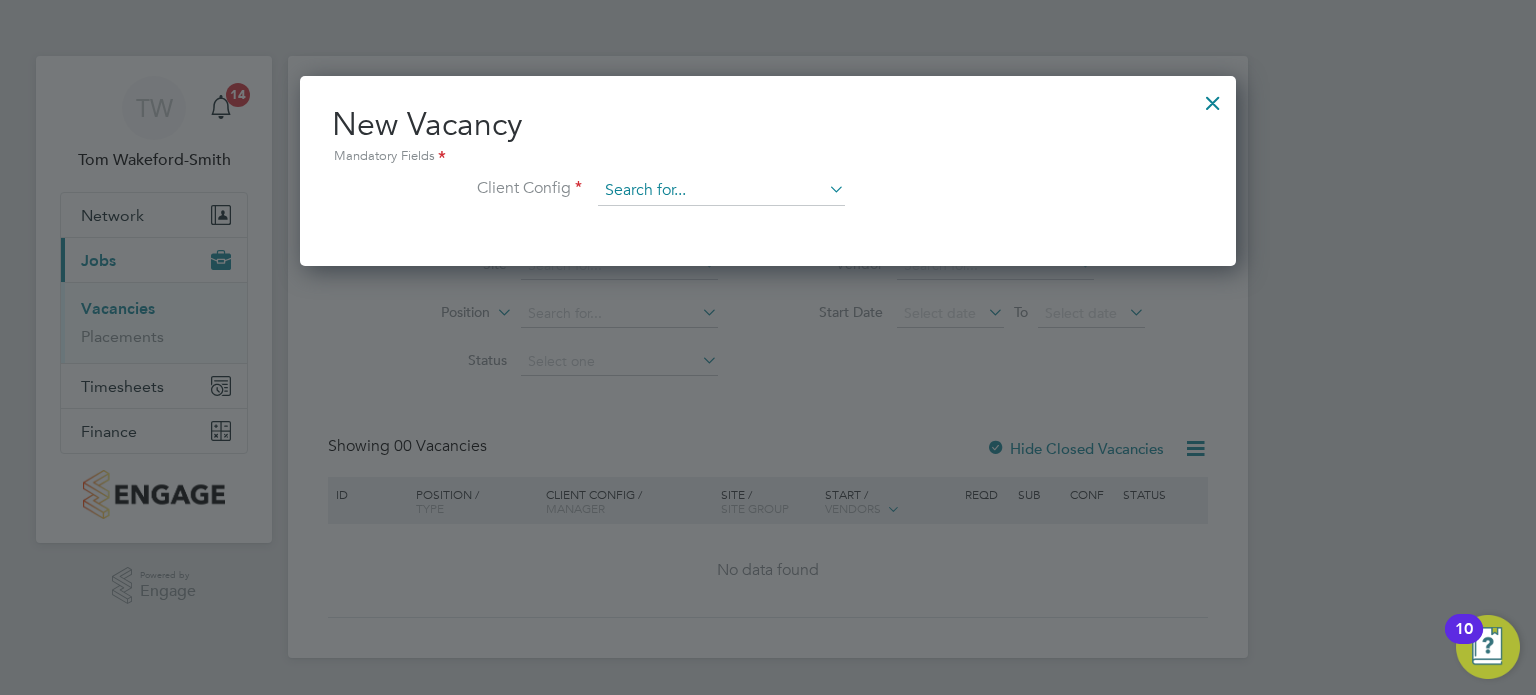 click at bounding box center (721, 191) 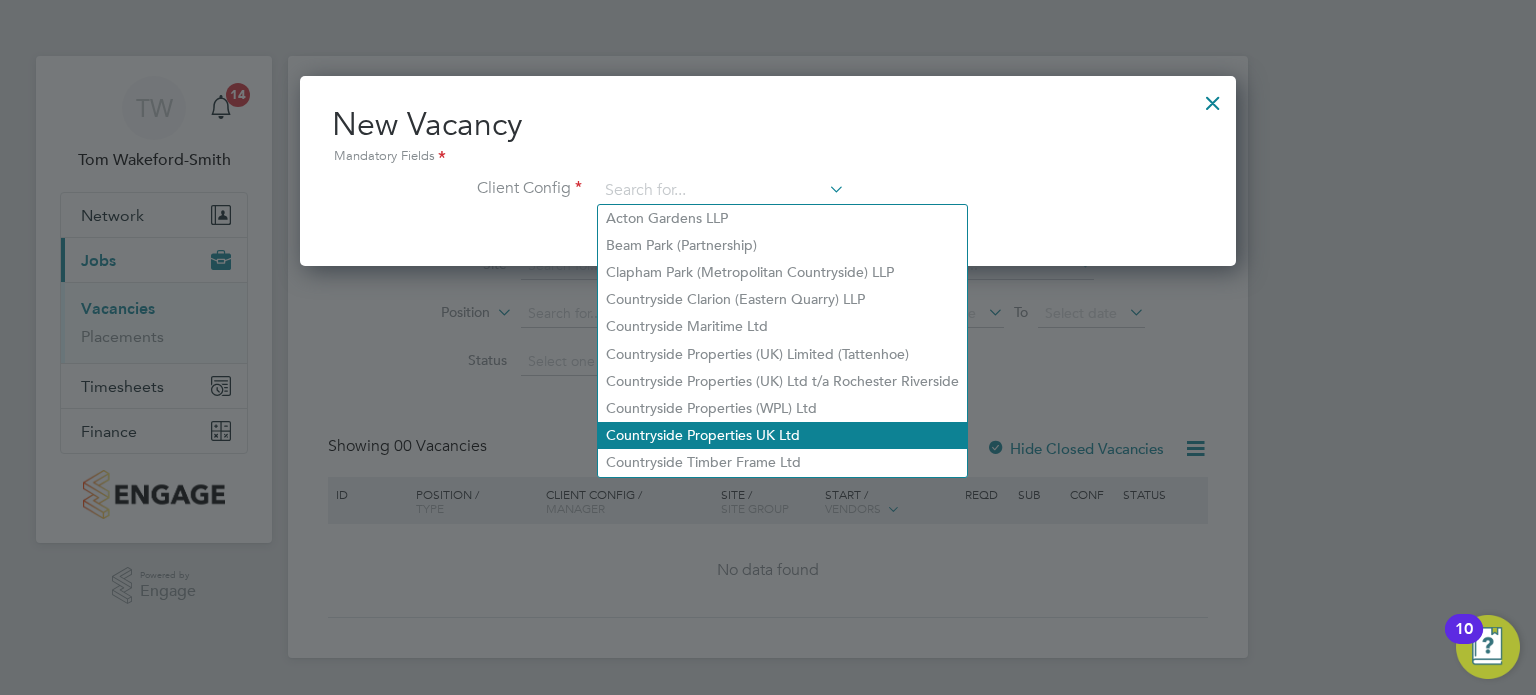 click on "Countryside Properties UK Ltd" 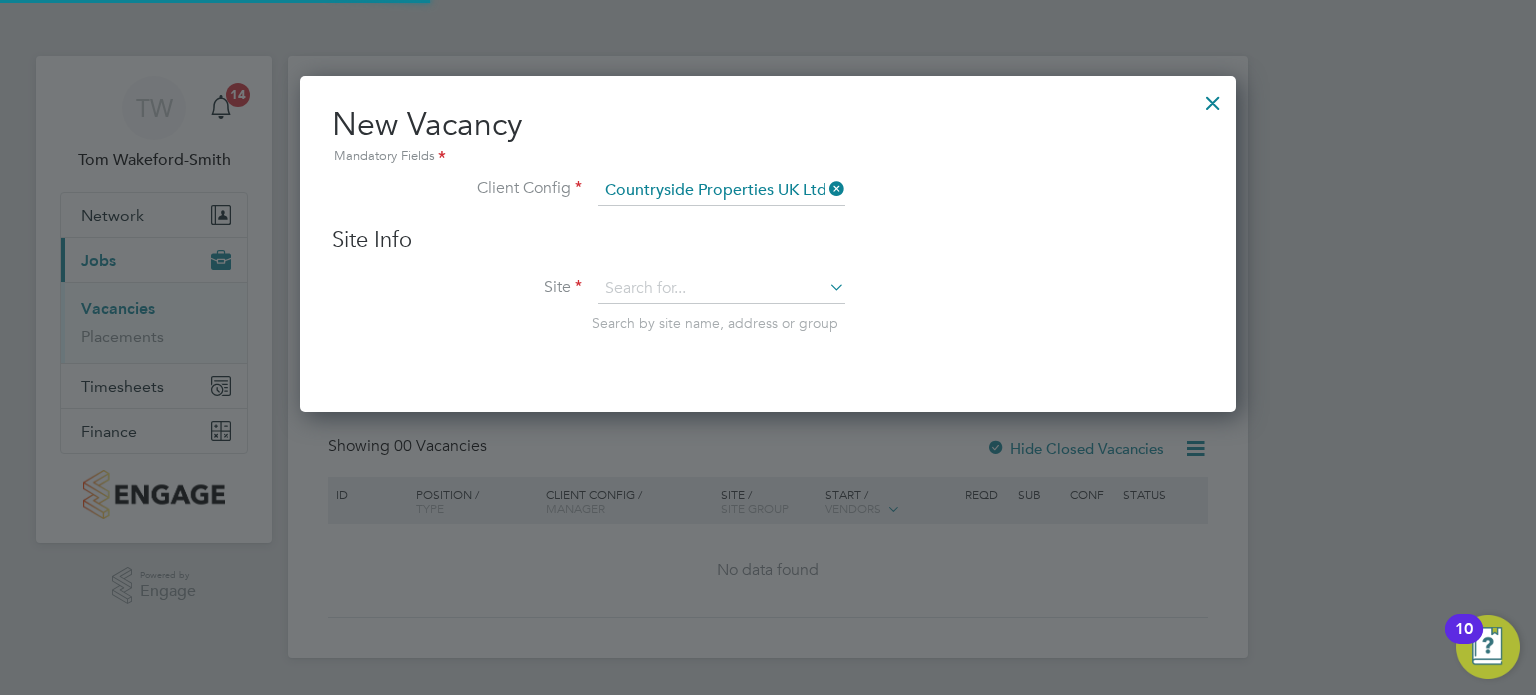 scroll, scrollTop: 11, scrollLeft: 10, axis: both 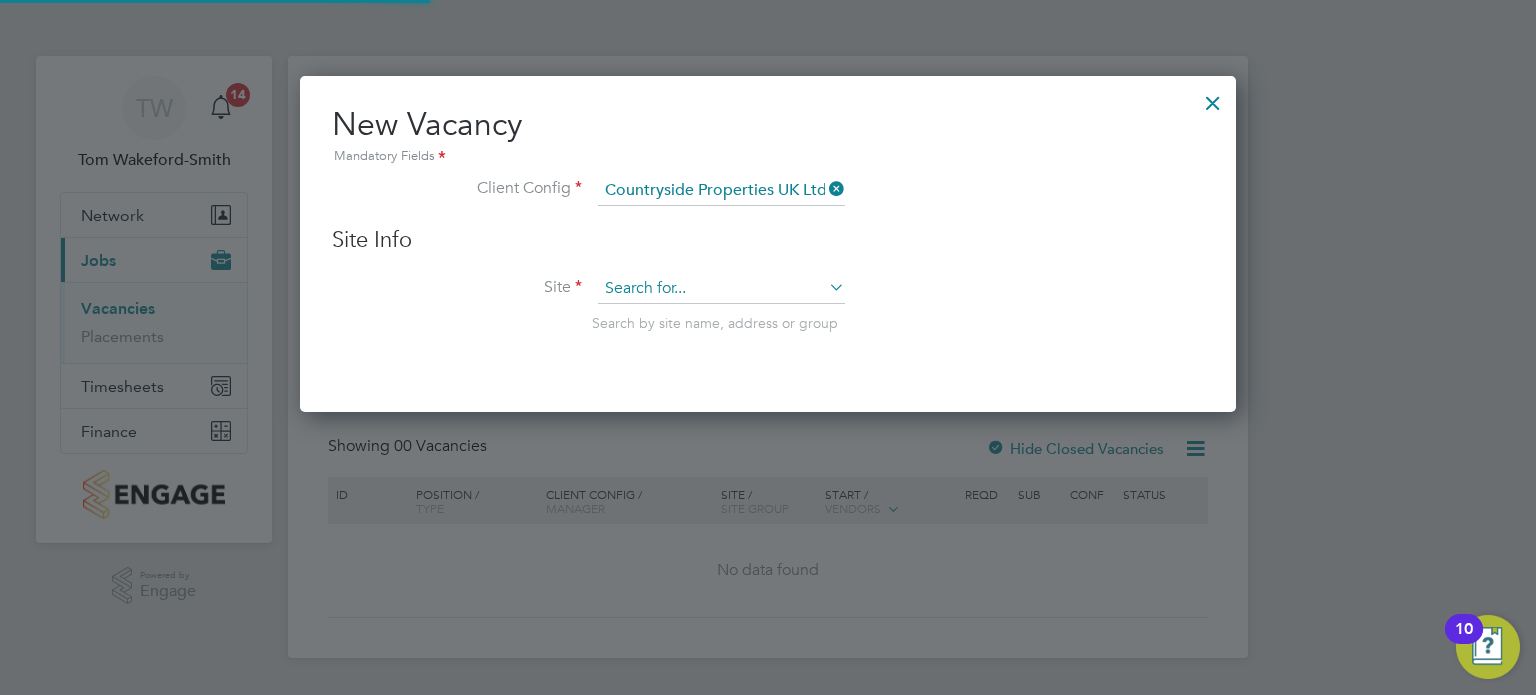 click at bounding box center (721, 289) 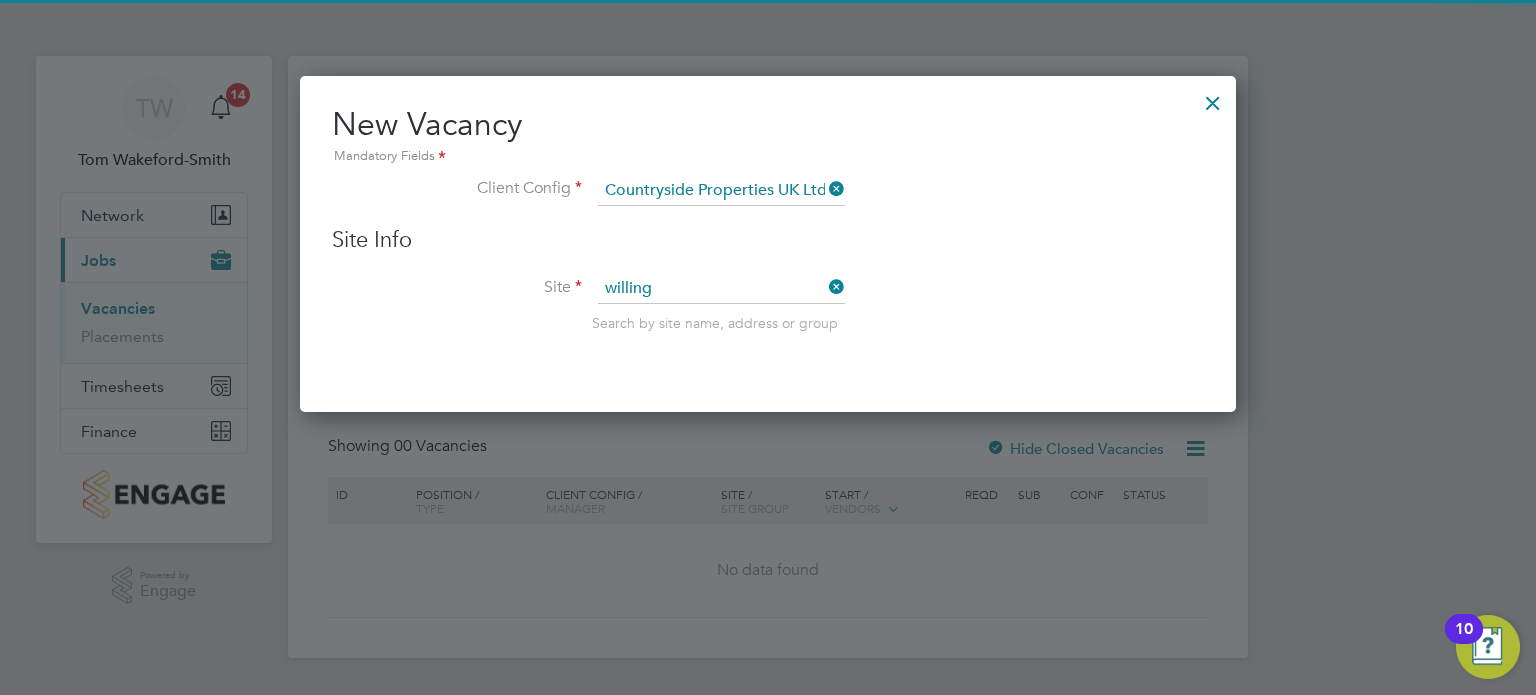 click on "Willing don, The Hindlands" 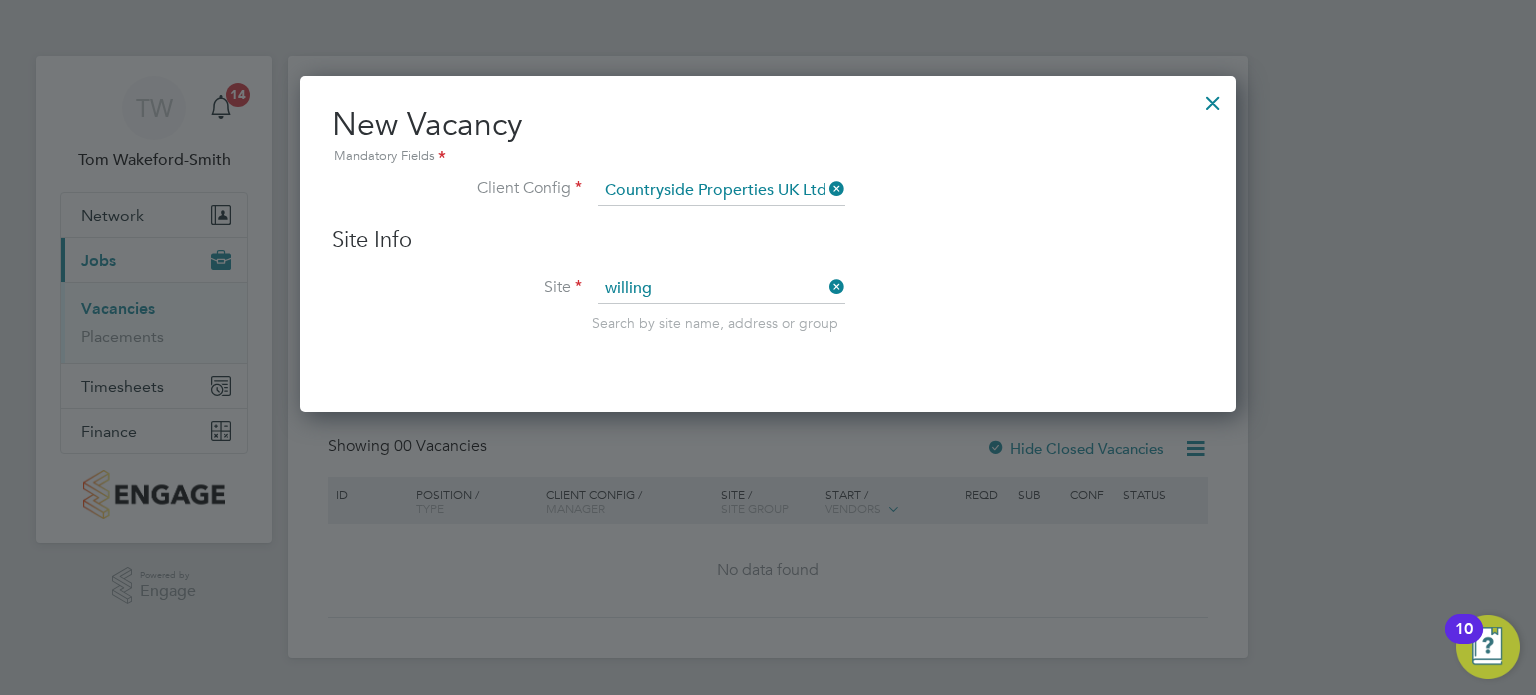 type on "Willingdon, The Hindlands" 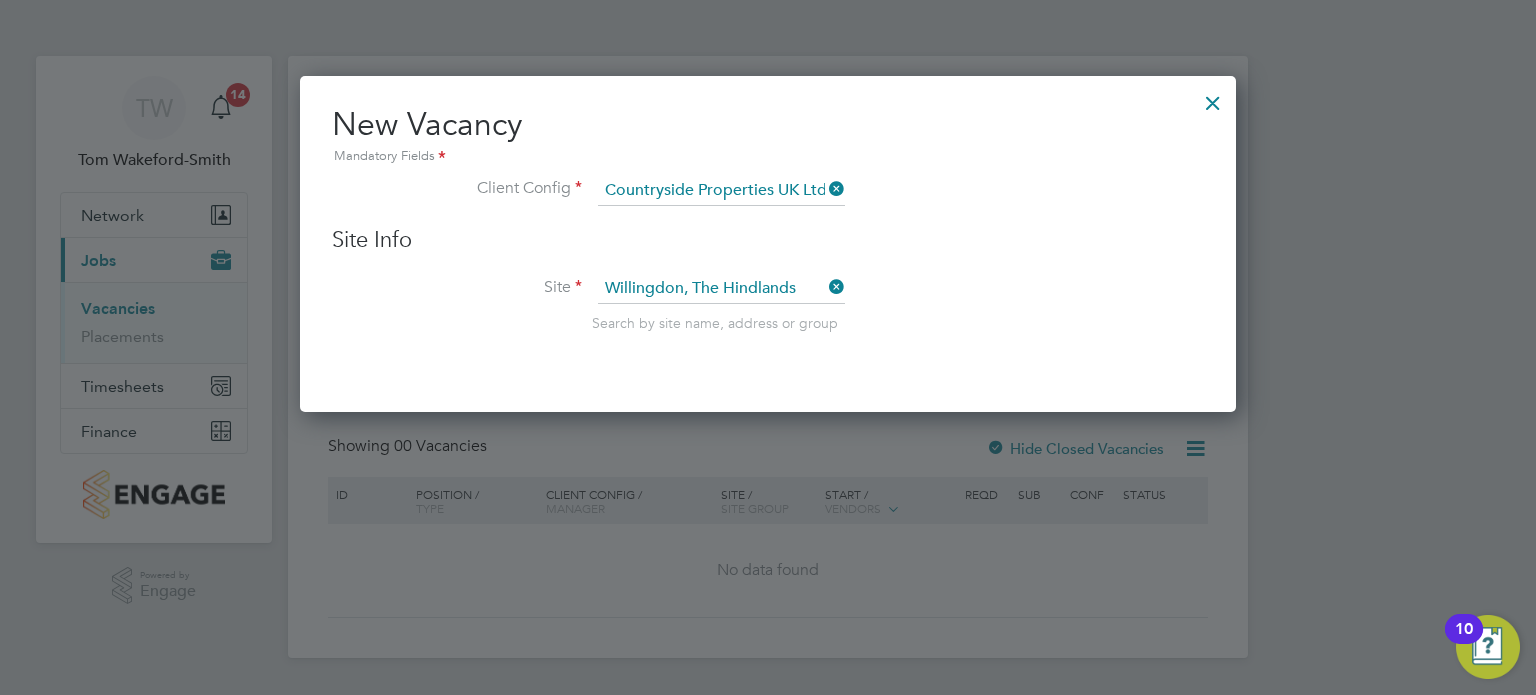 scroll, scrollTop: 11, scrollLeft: 10, axis: both 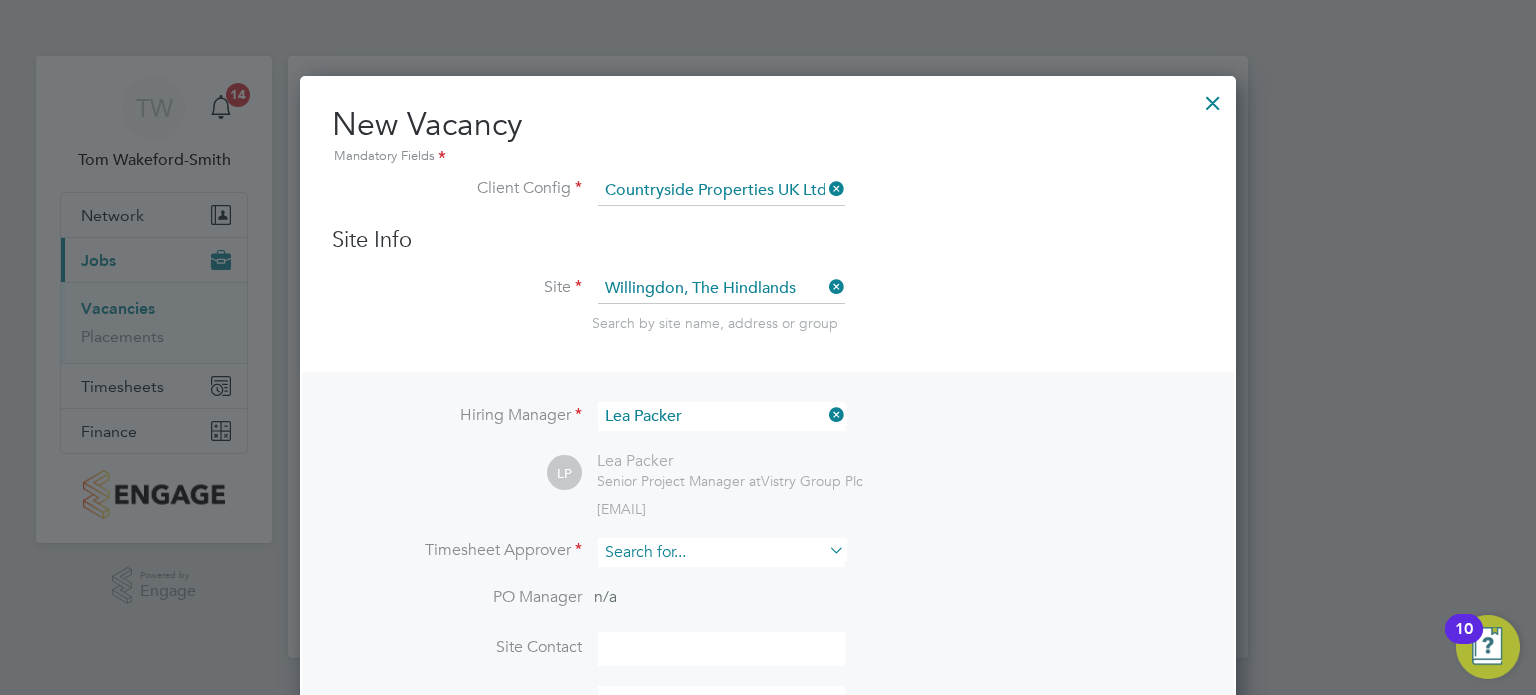 click at bounding box center [721, 552] 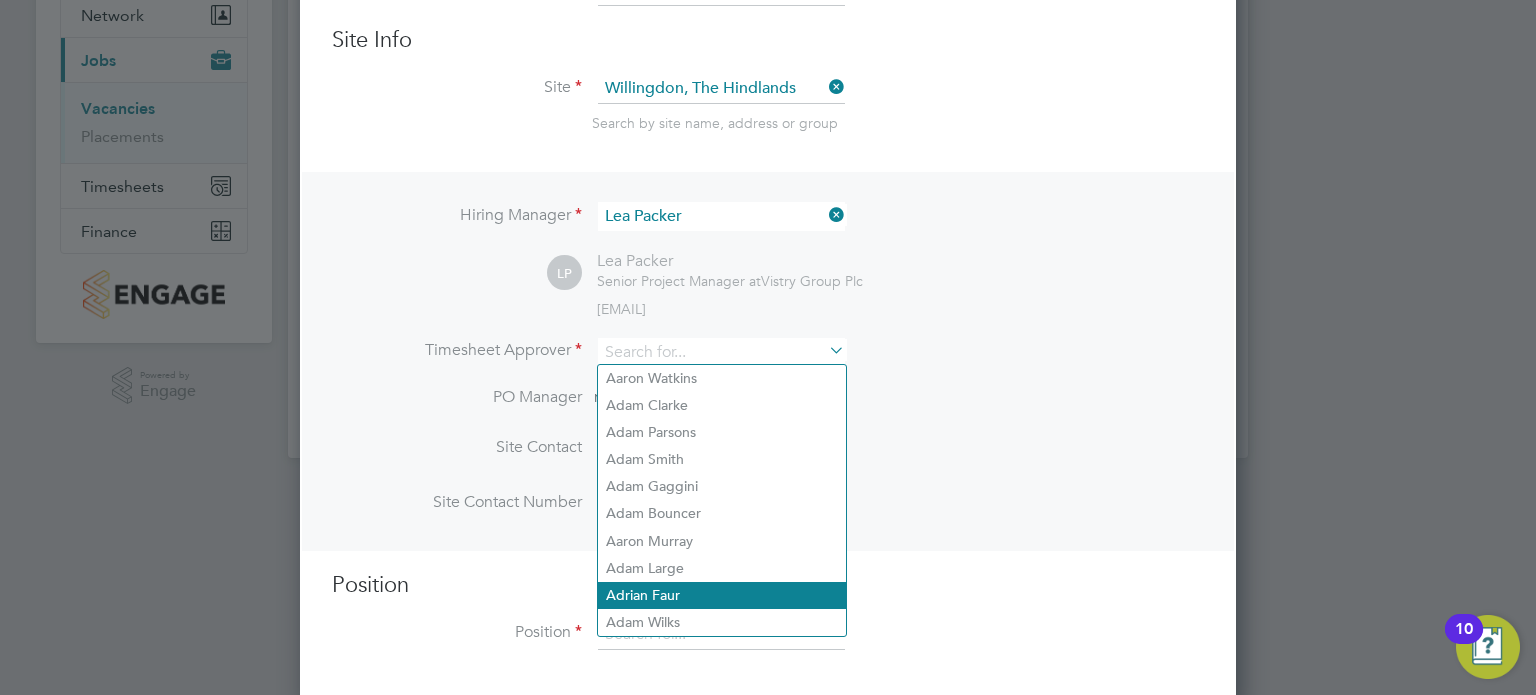 scroll, scrollTop: 211, scrollLeft: 0, axis: vertical 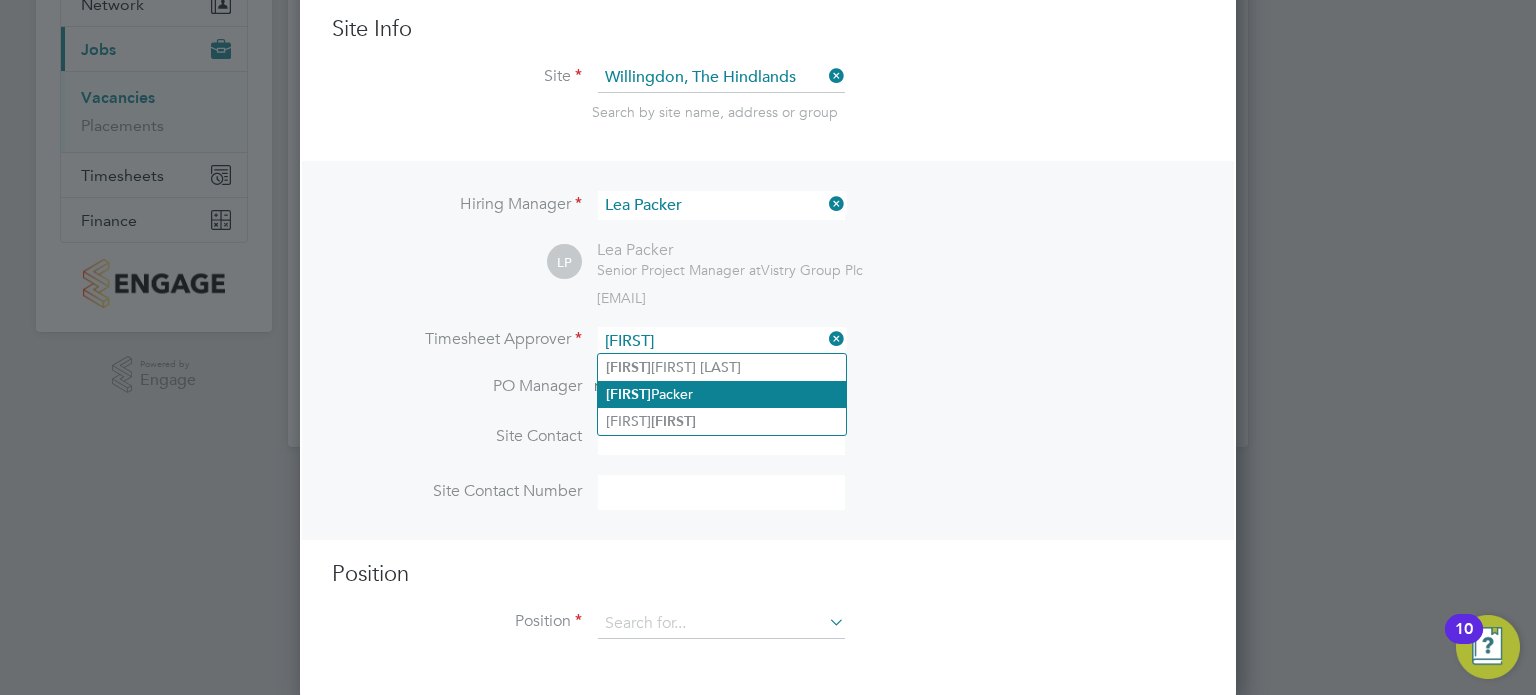 click on "[FIRST]  [LAST]" 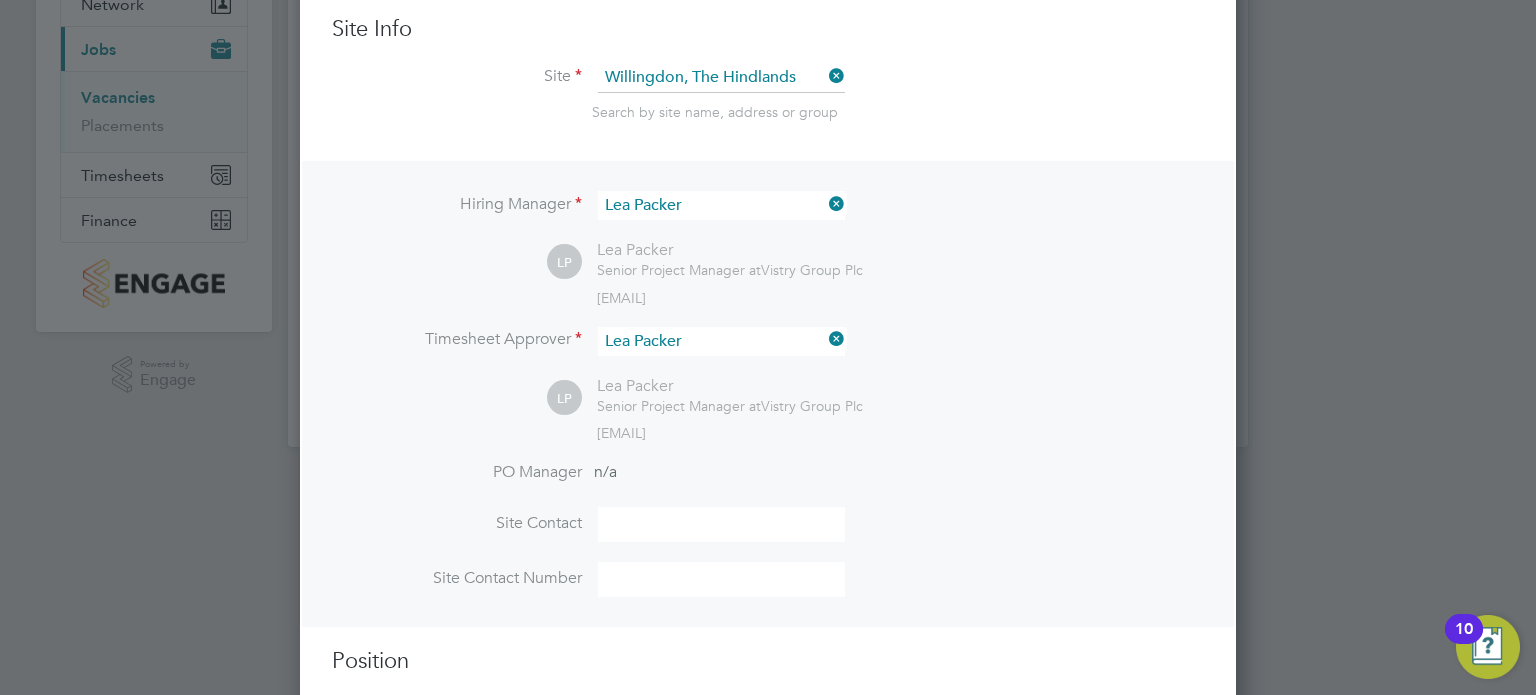 scroll, scrollTop: 9, scrollLeft: 10, axis: both 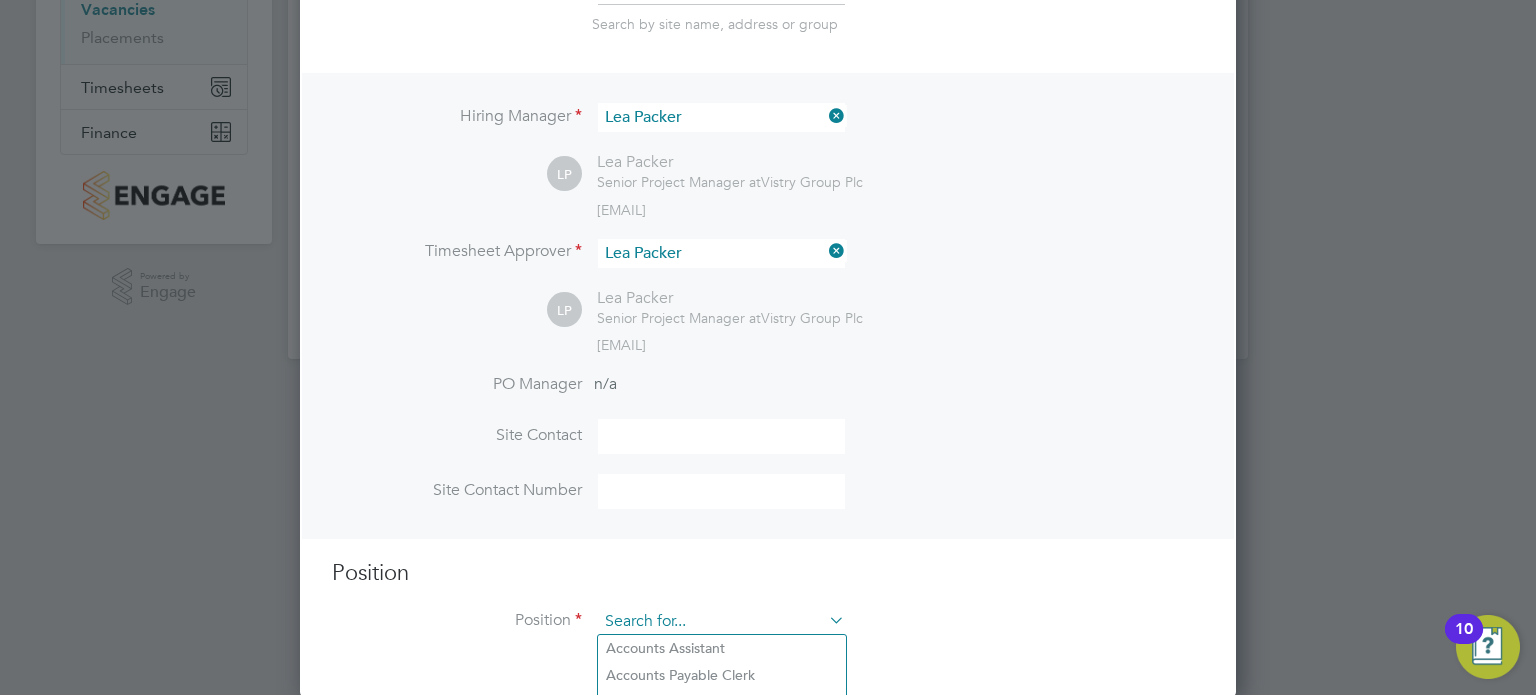 click at bounding box center [721, 622] 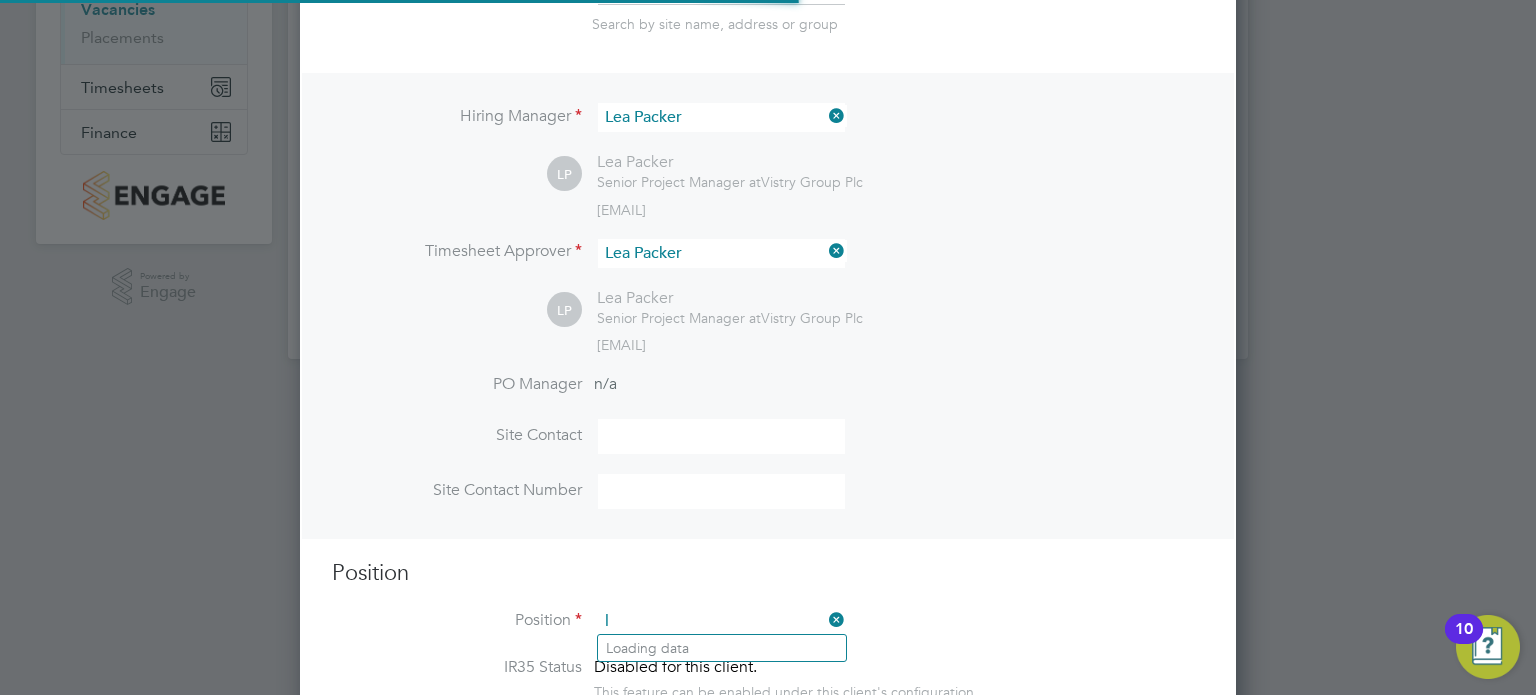scroll, scrollTop: 9, scrollLeft: 10, axis: both 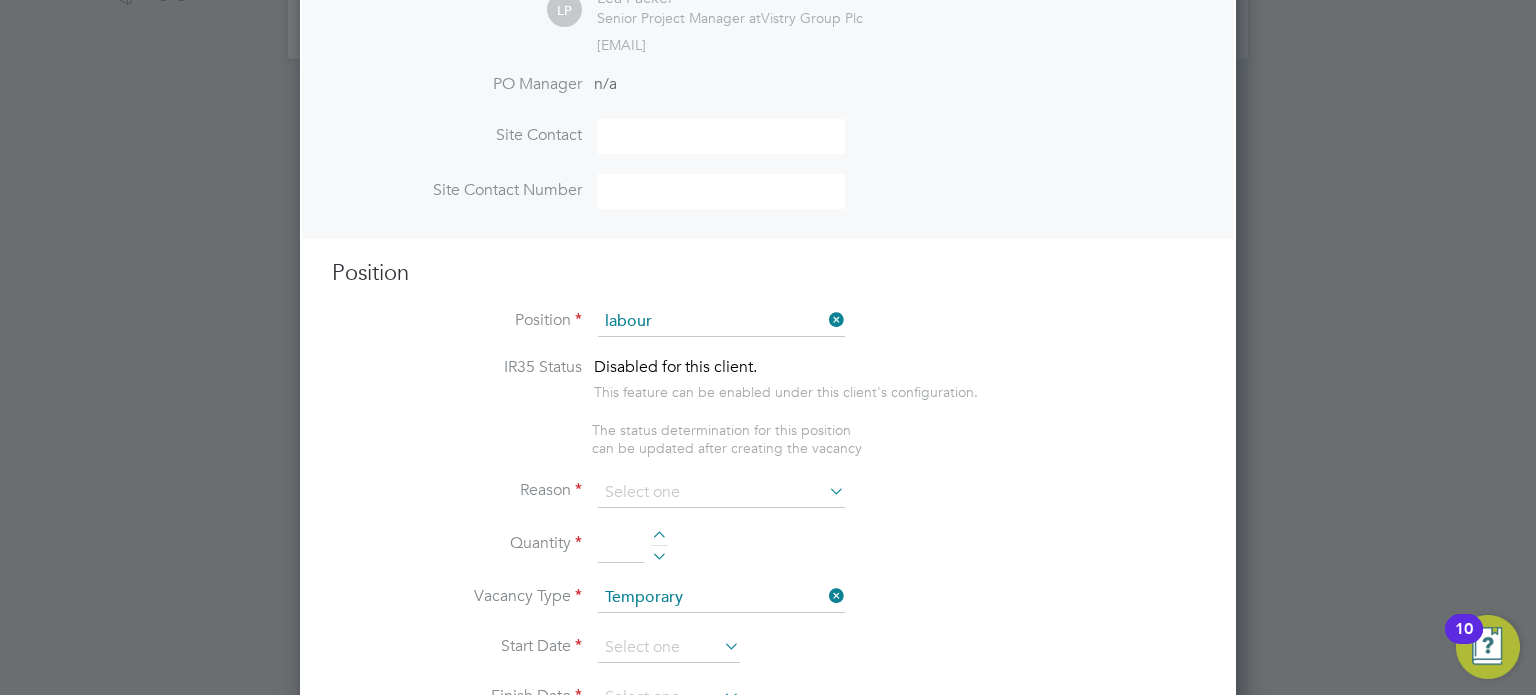 click on "General  Labour er (Zone 3)" 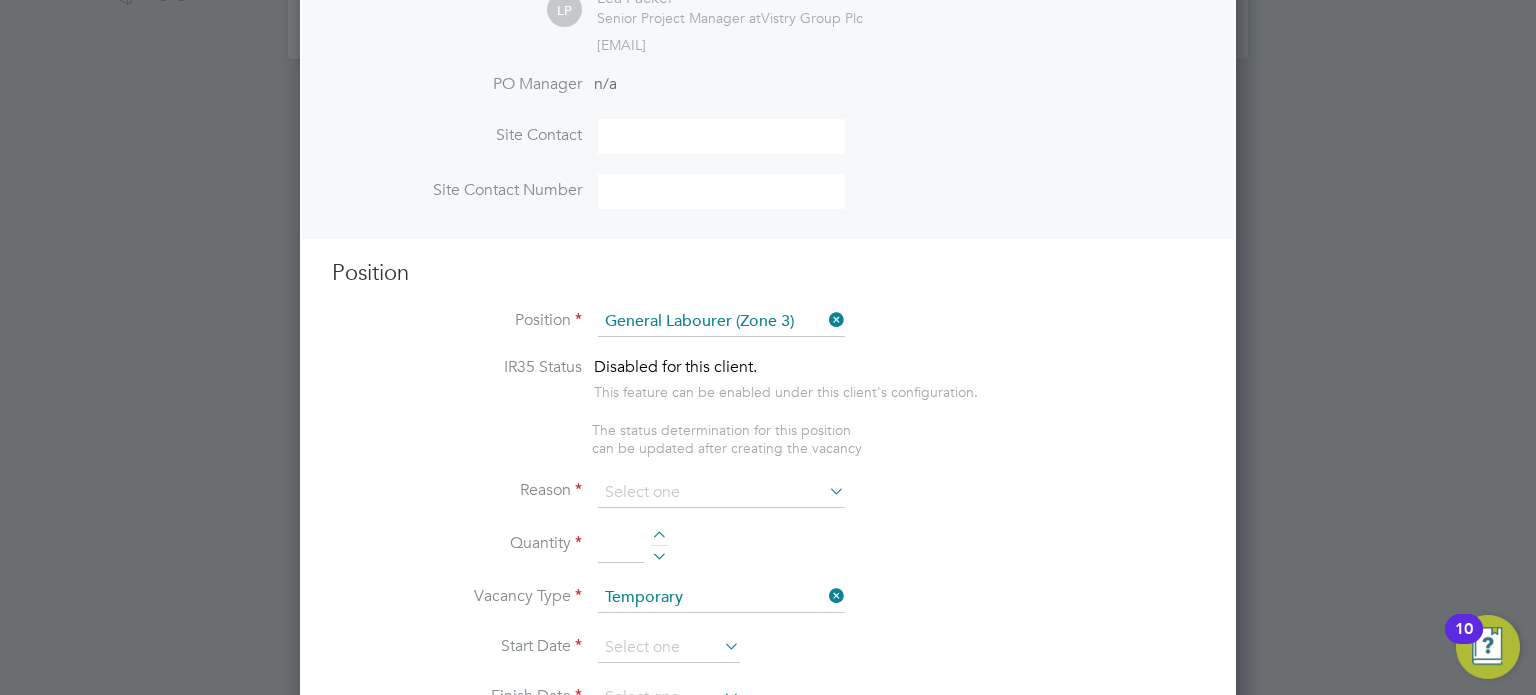 type on "-	General labouring duties
-	Supporting the trades on site
-	Moving materials and working with the Storeman / Materials Controller
-	Keeping work areas clear and safe" 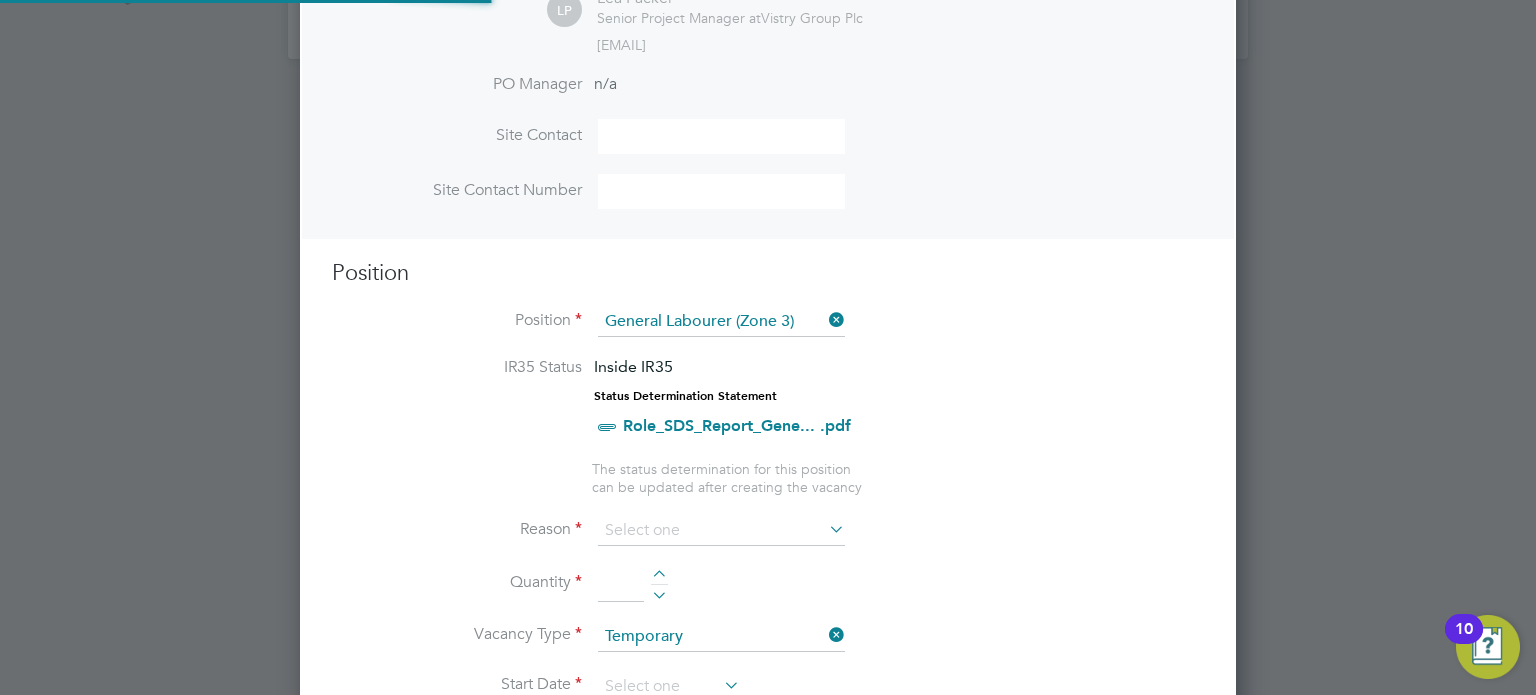 scroll, scrollTop: 2855, scrollLeft: 937, axis: both 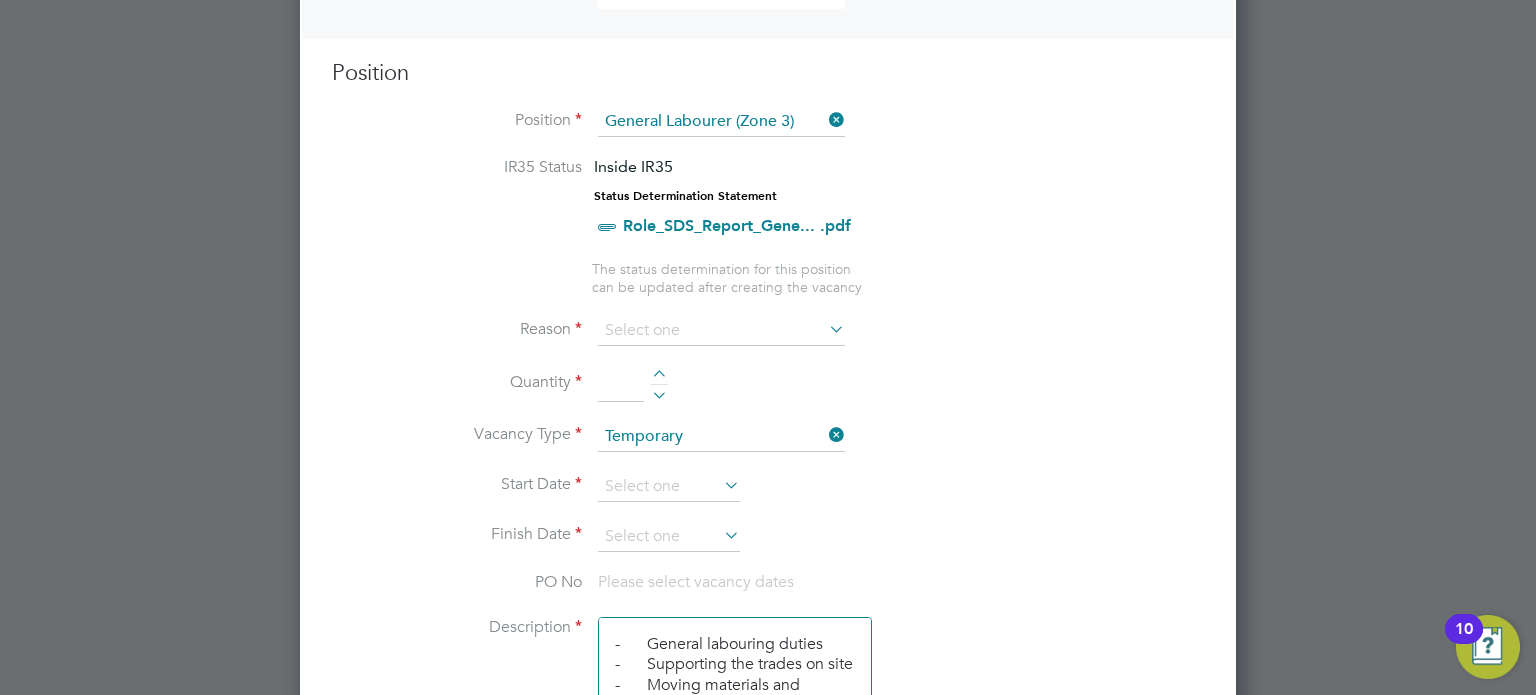 click on "Reason" at bounding box center [768, 341] 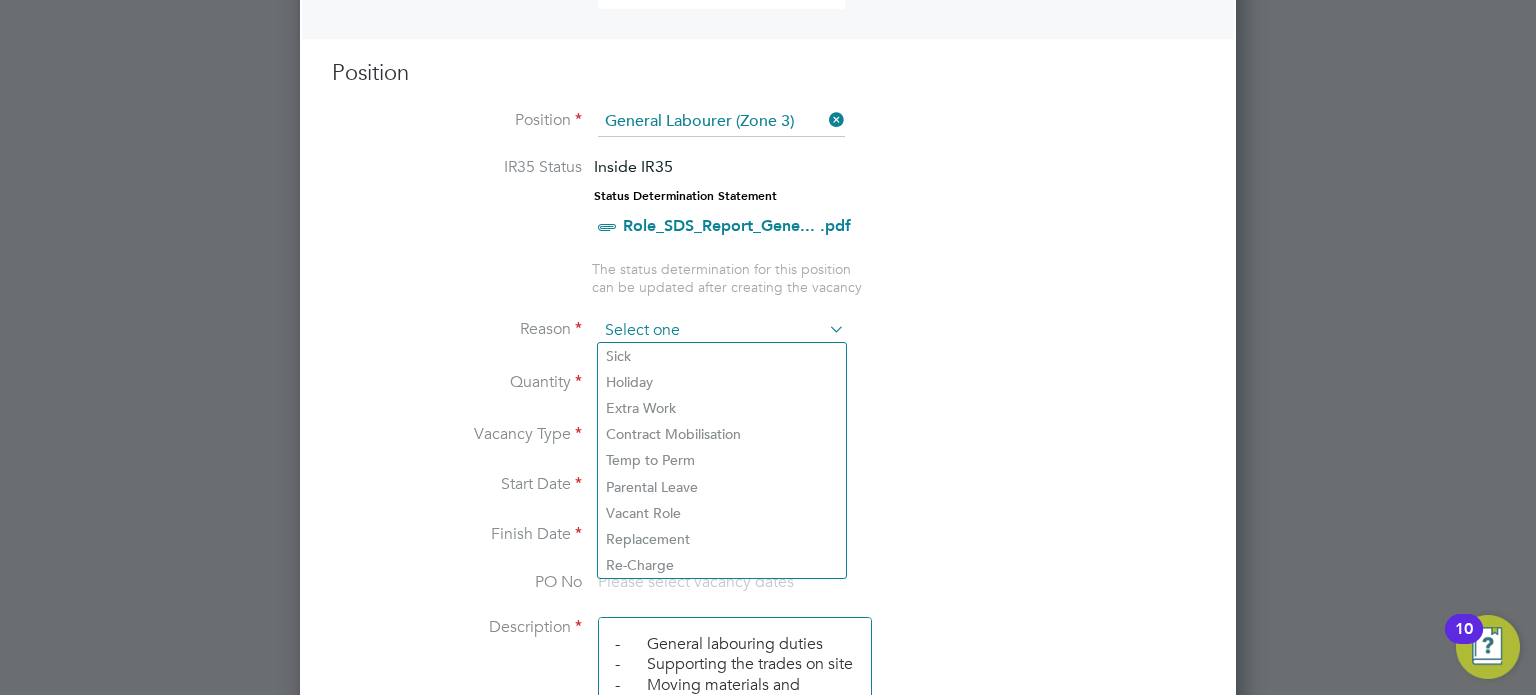 click at bounding box center [721, 331] 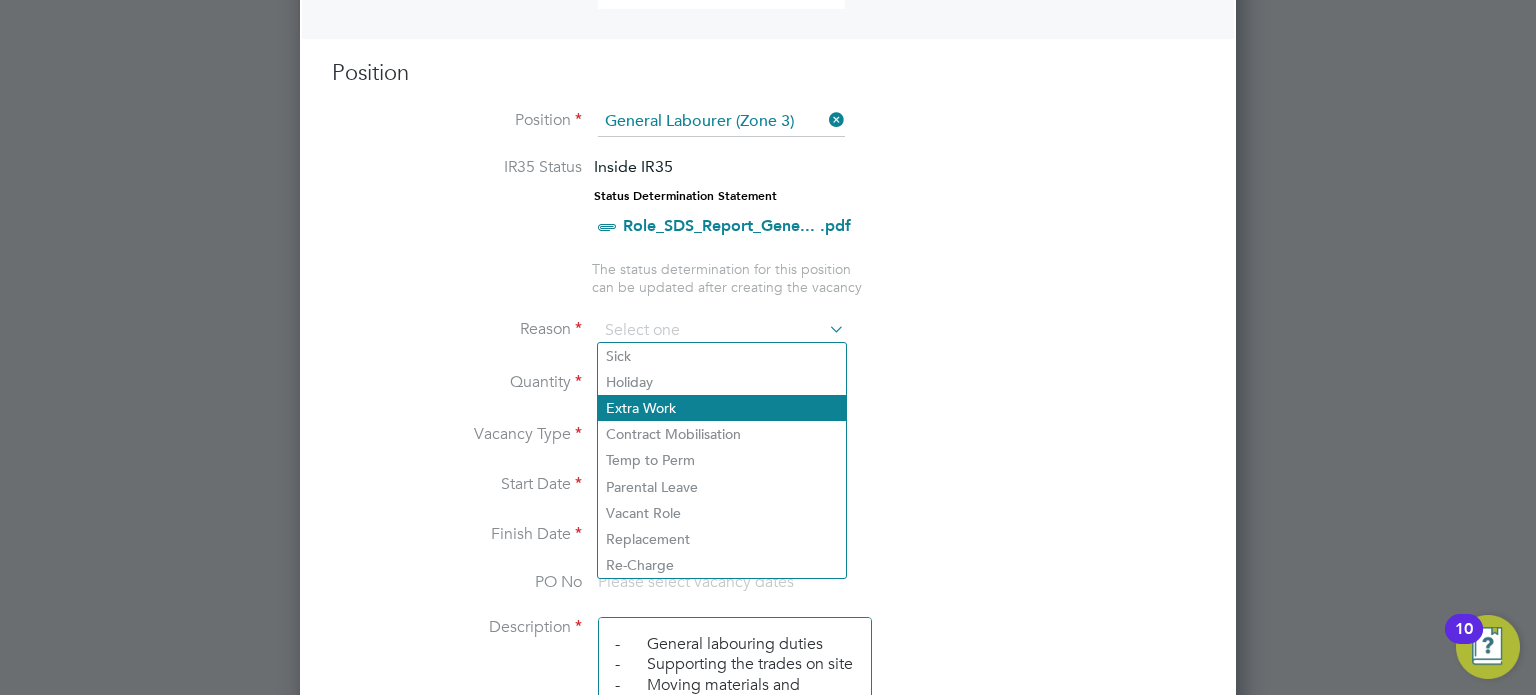 click on "Extra Work" 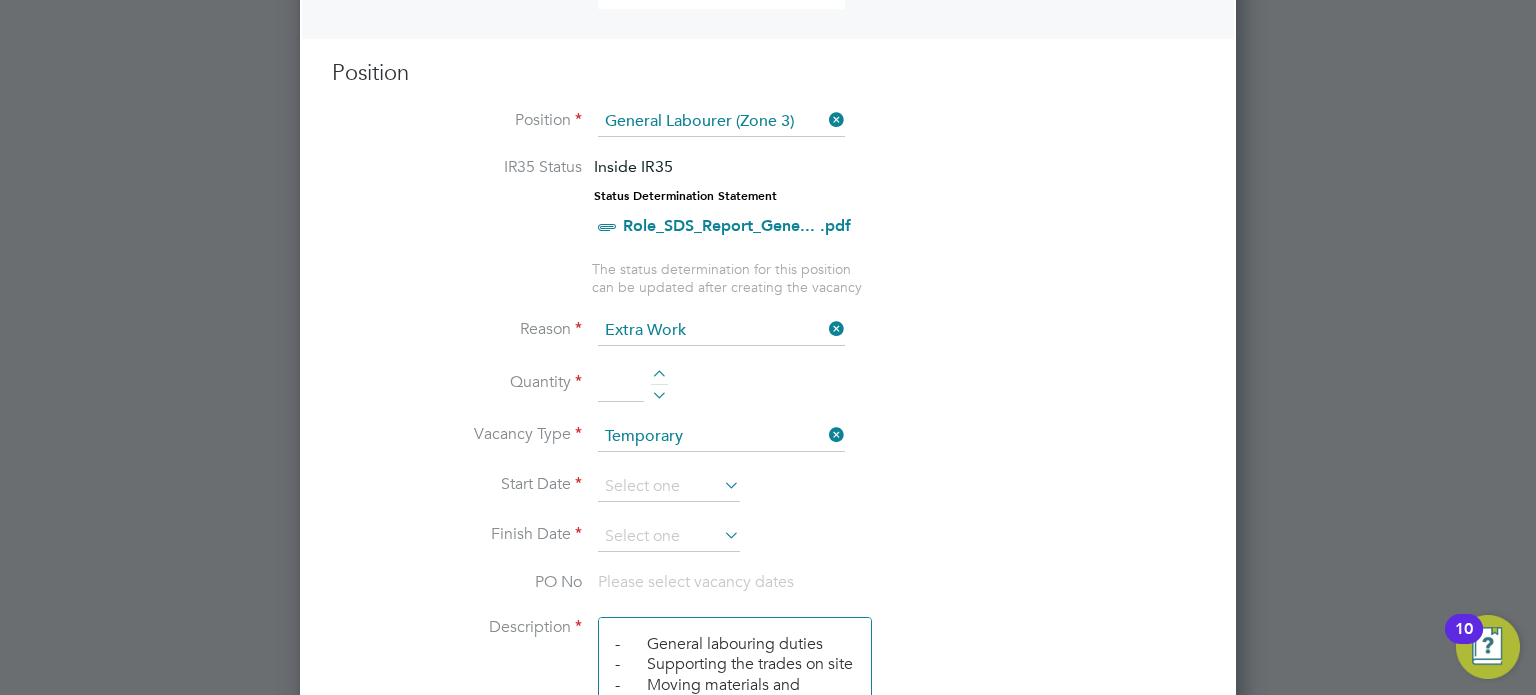 click at bounding box center (659, 377) 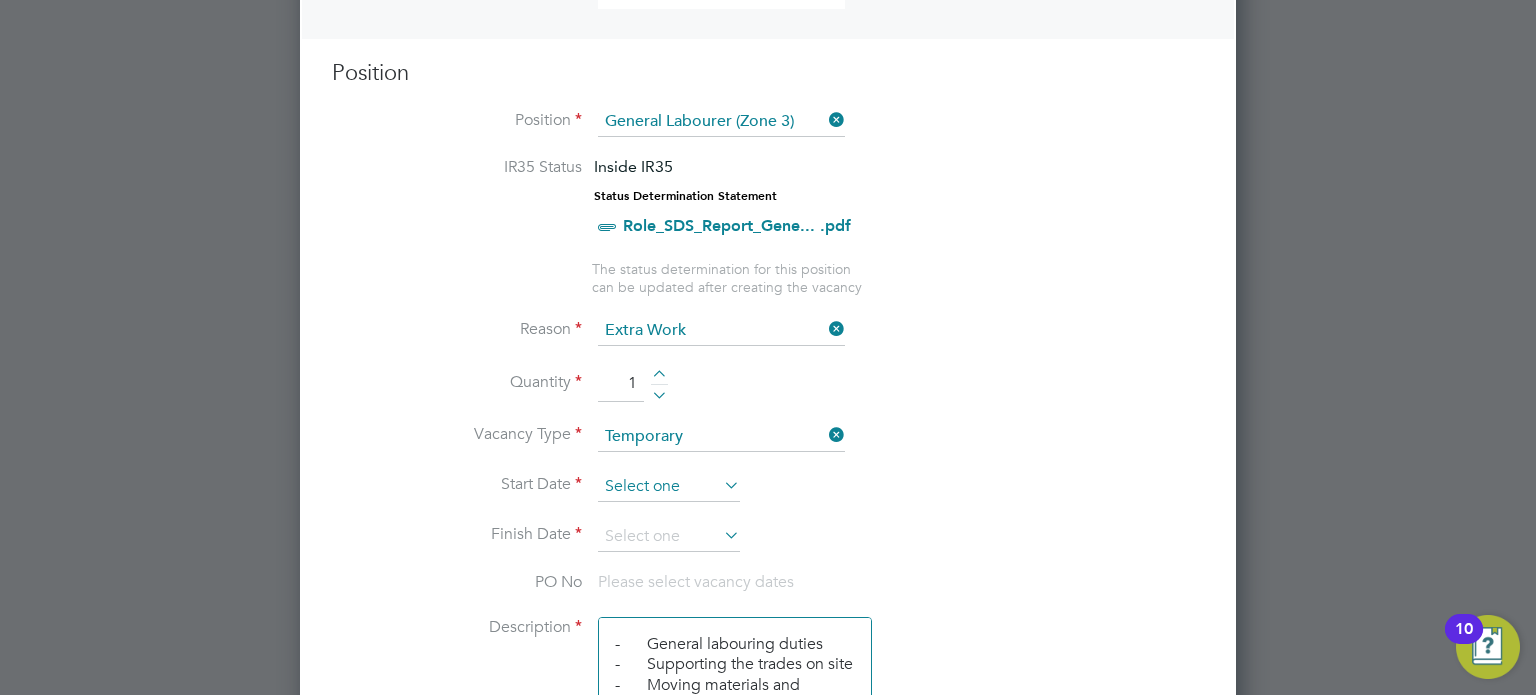click at bounding box center (669, 487) 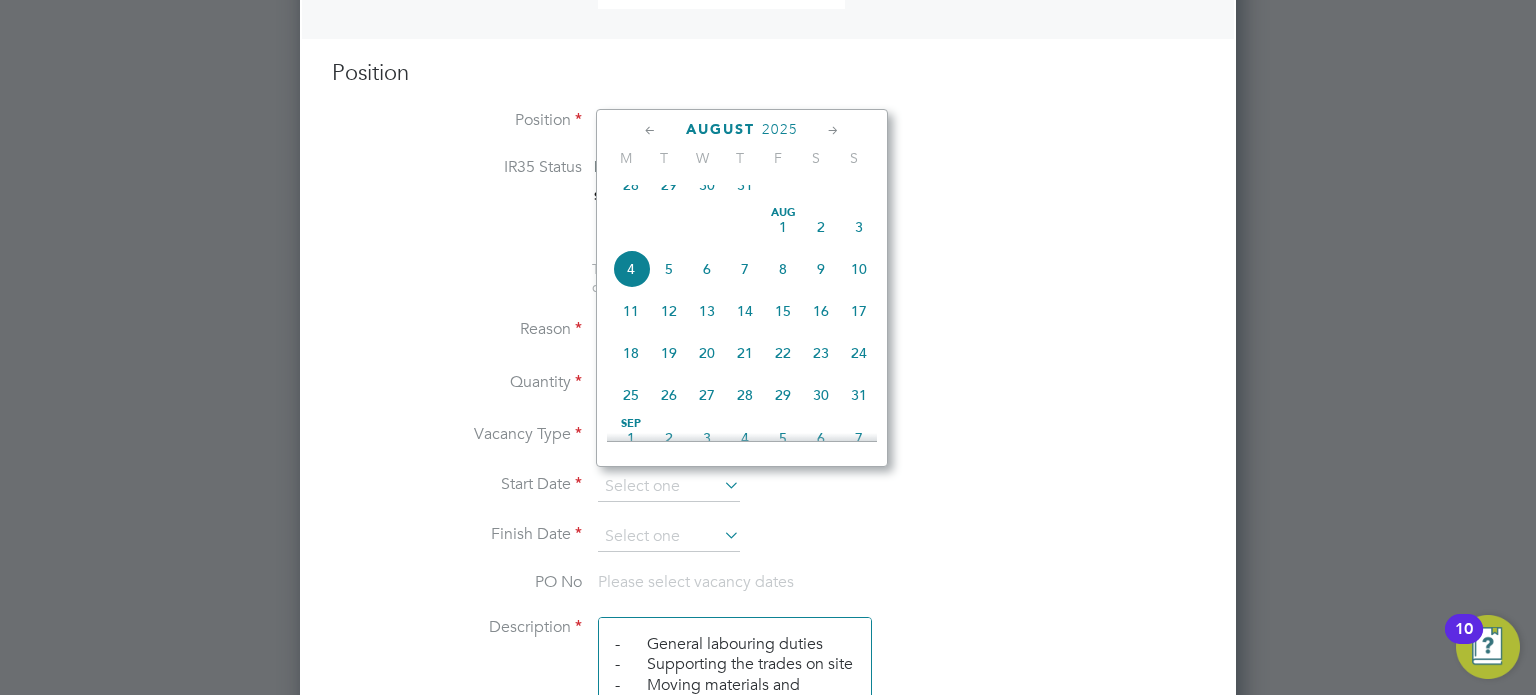 click on "4" 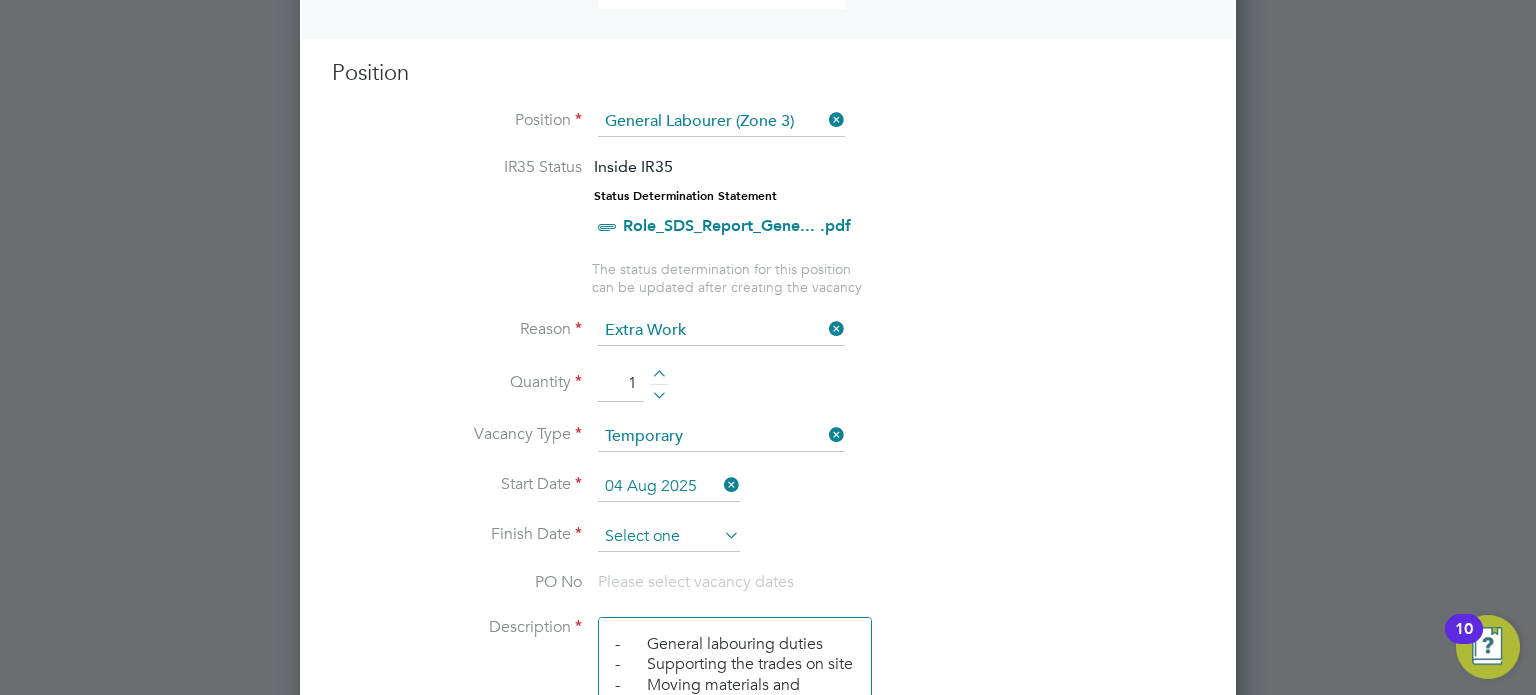click at bounding box center [669, 537] 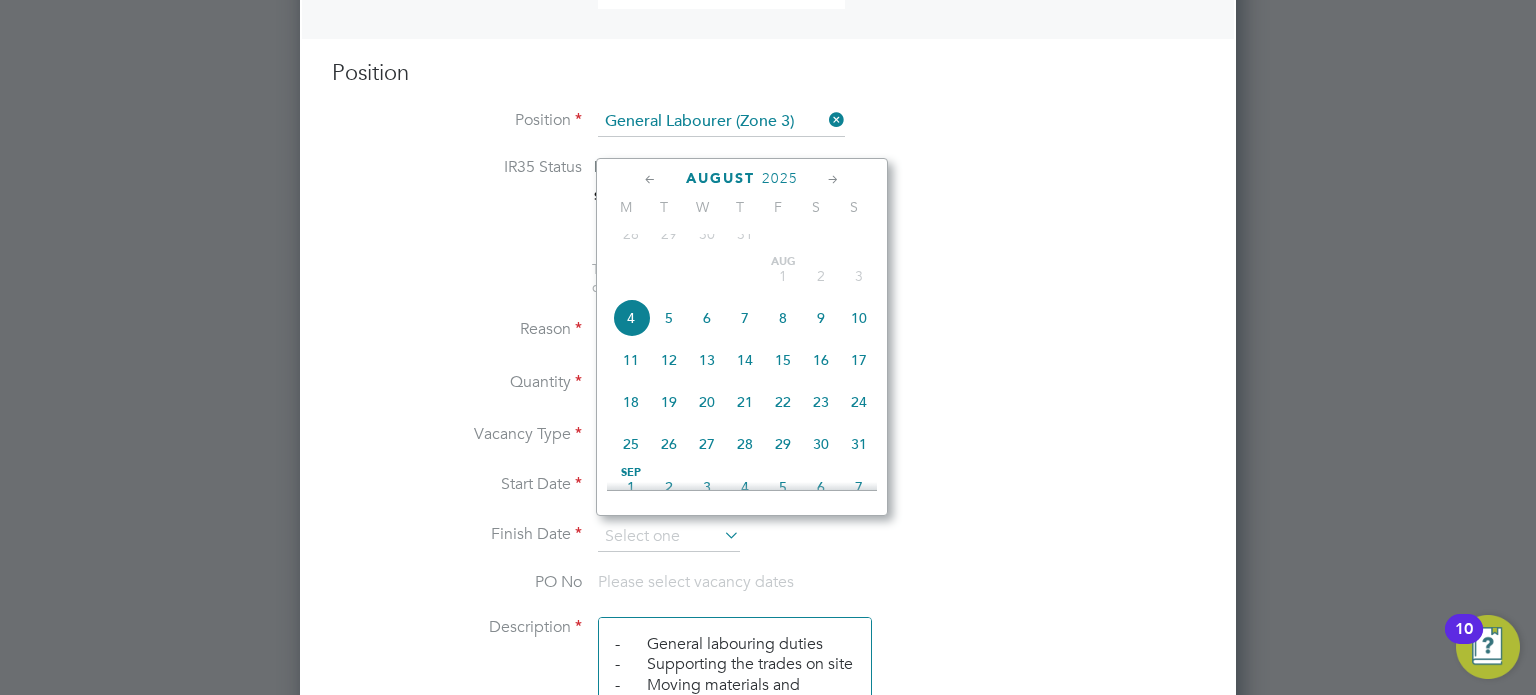 click on "8" 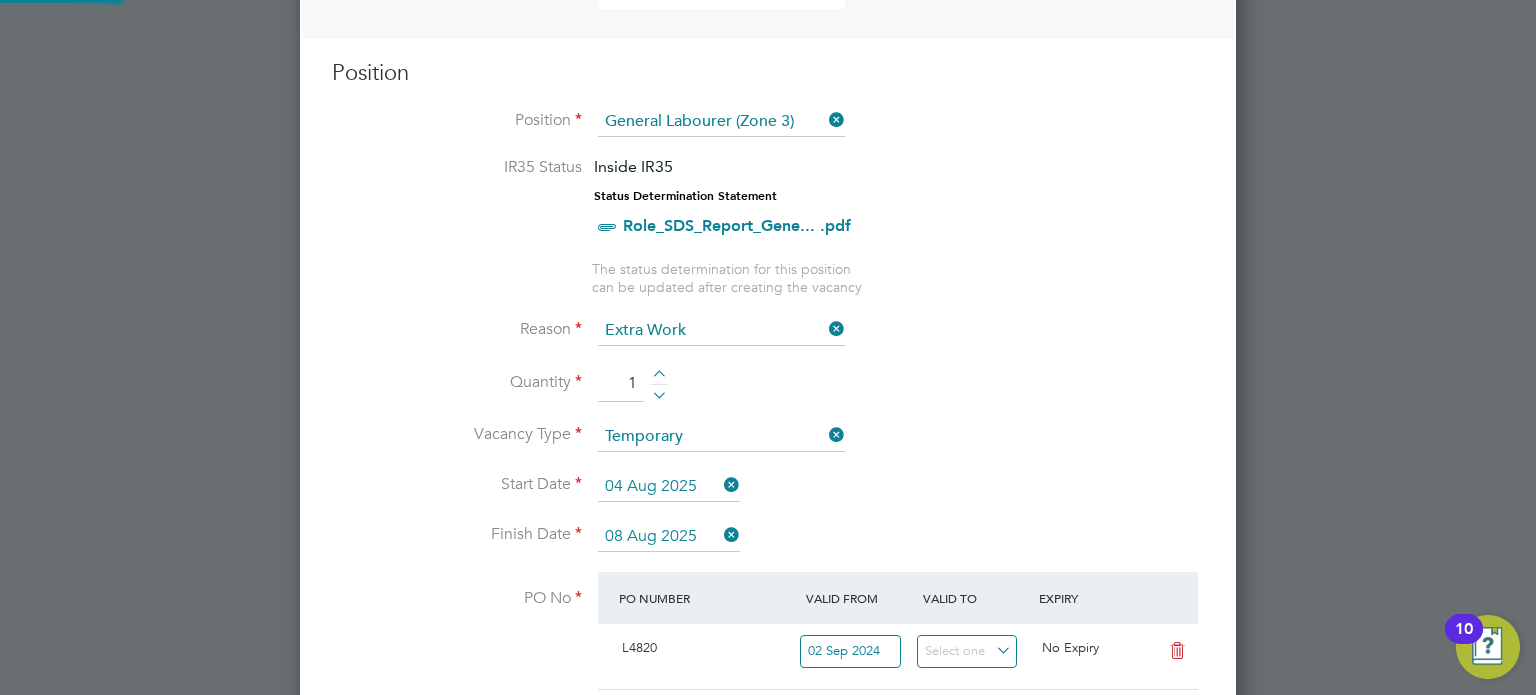 click on "Finish Date   [DATE]" at bounding box center (768, 547) 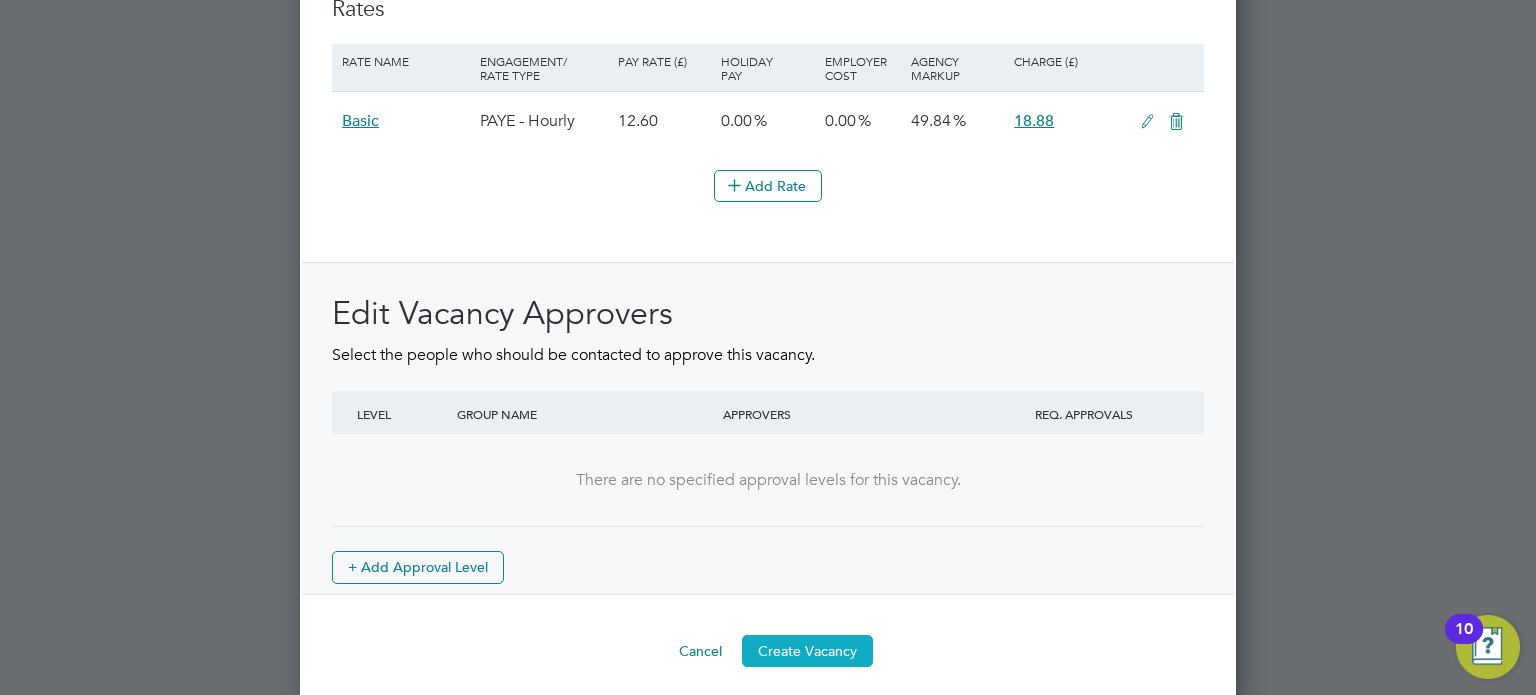 click on "Create Vacancy" at bounding box center (807, 651) 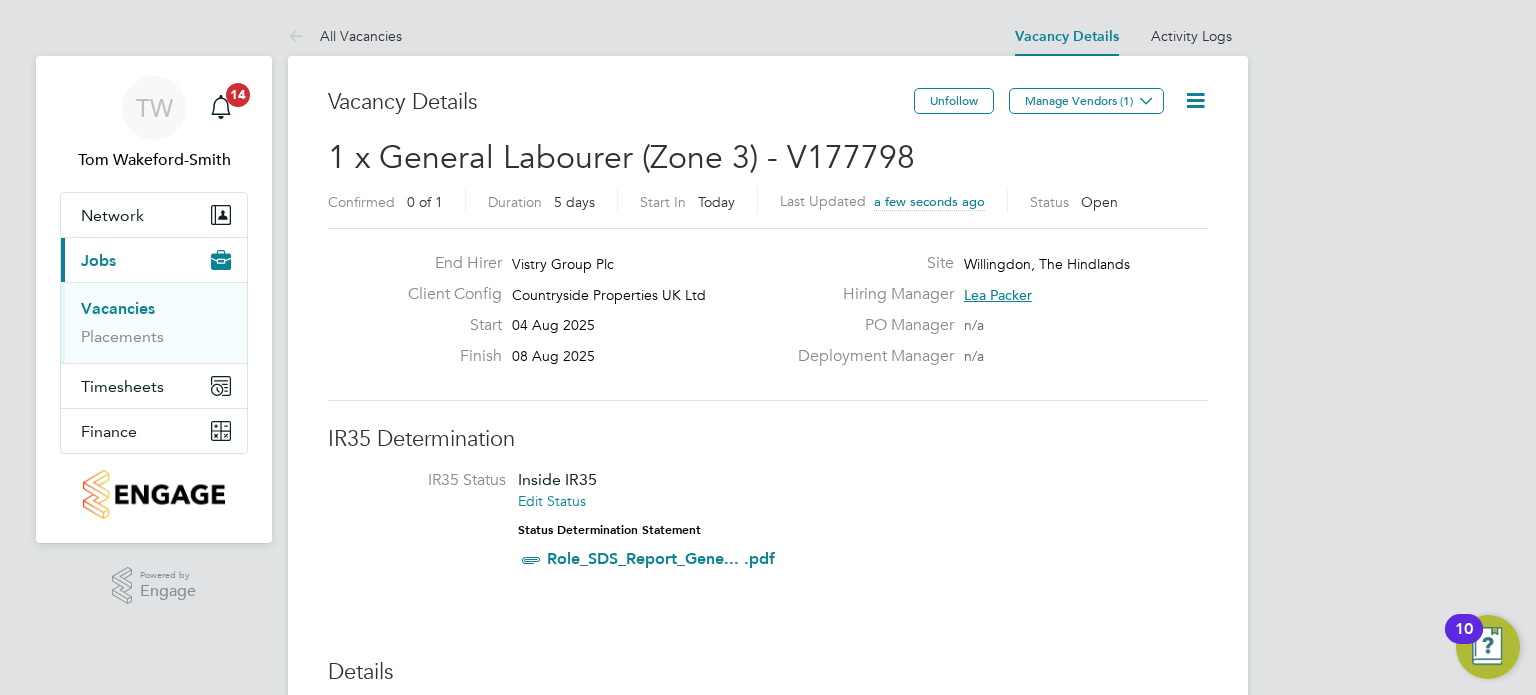 click on "Vacancy Saved Your vacancy has been saved. Cancel Okay" 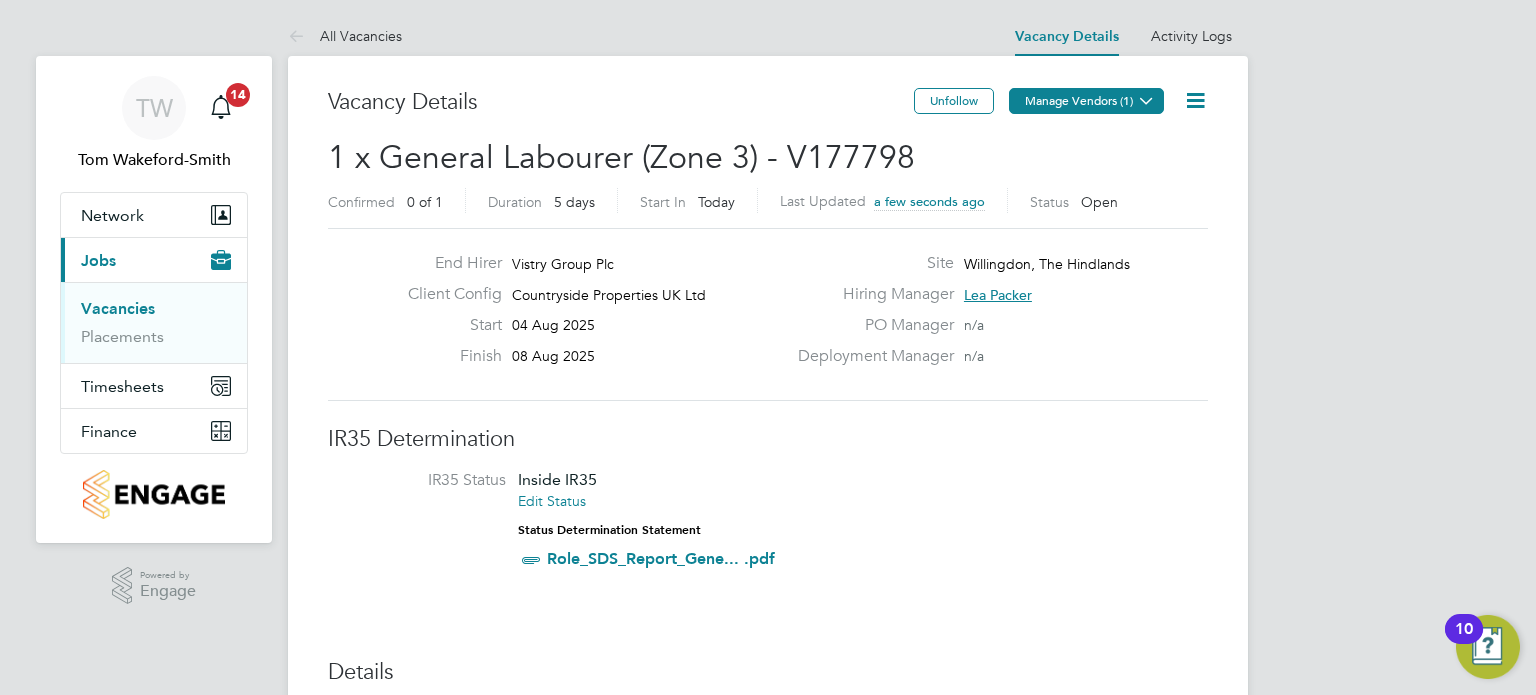 click on "Manage Vendors (1)" 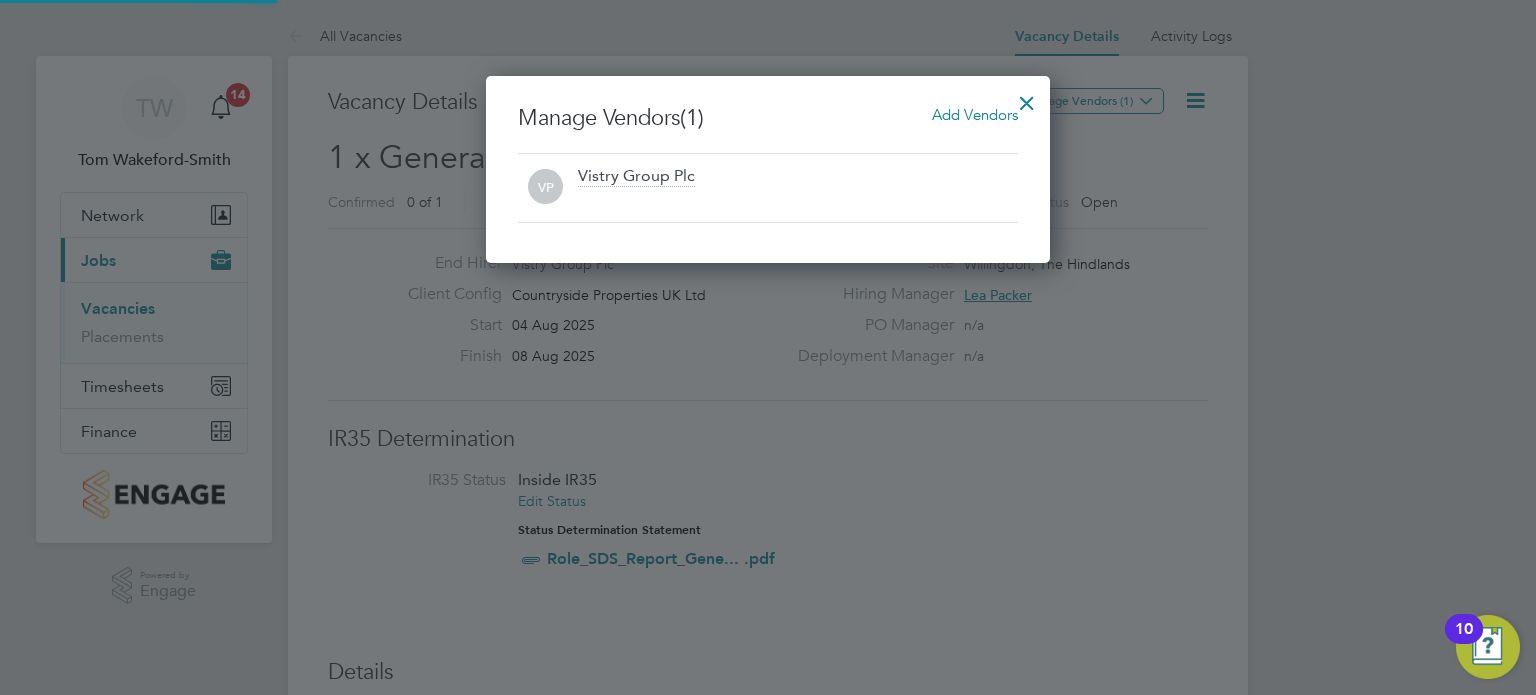 click on "Add Vendors" at bounding box center [975, 114] 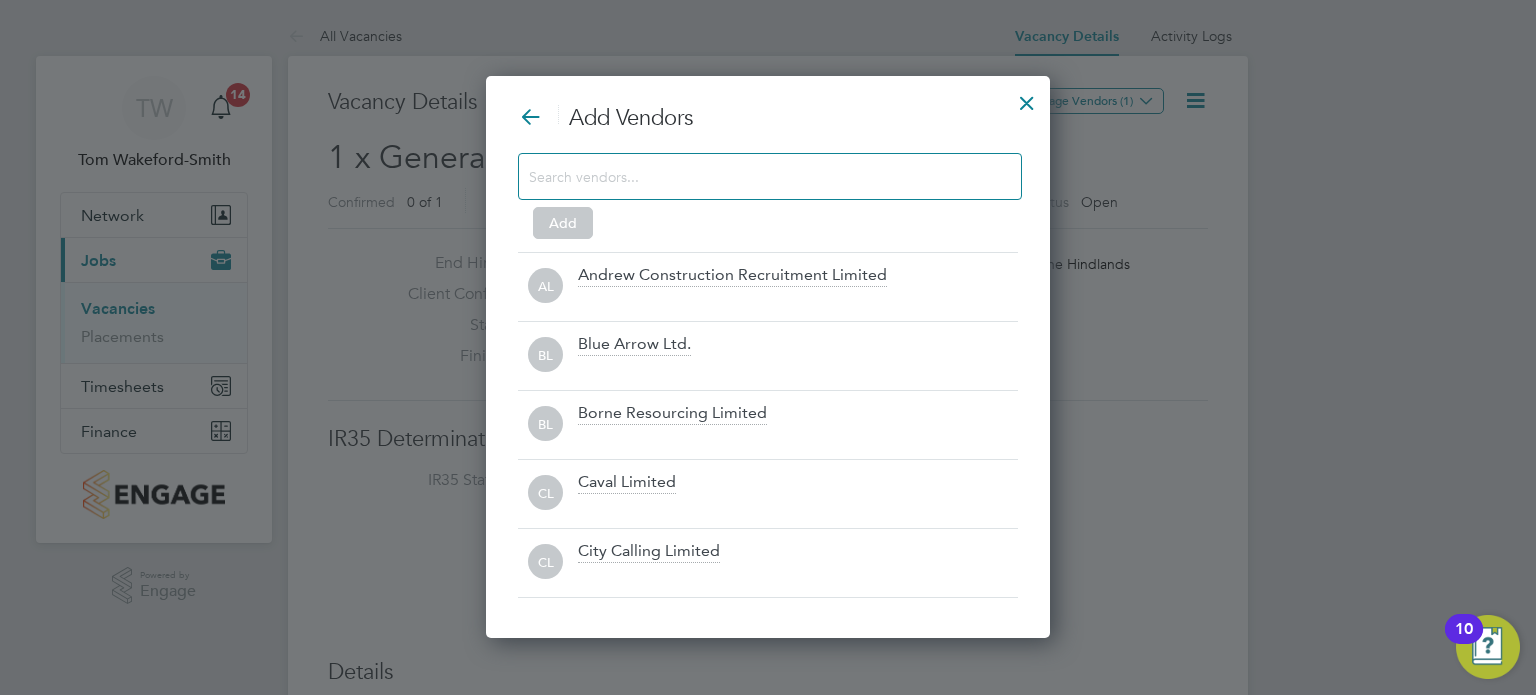 click at bounding box center (770, 176) 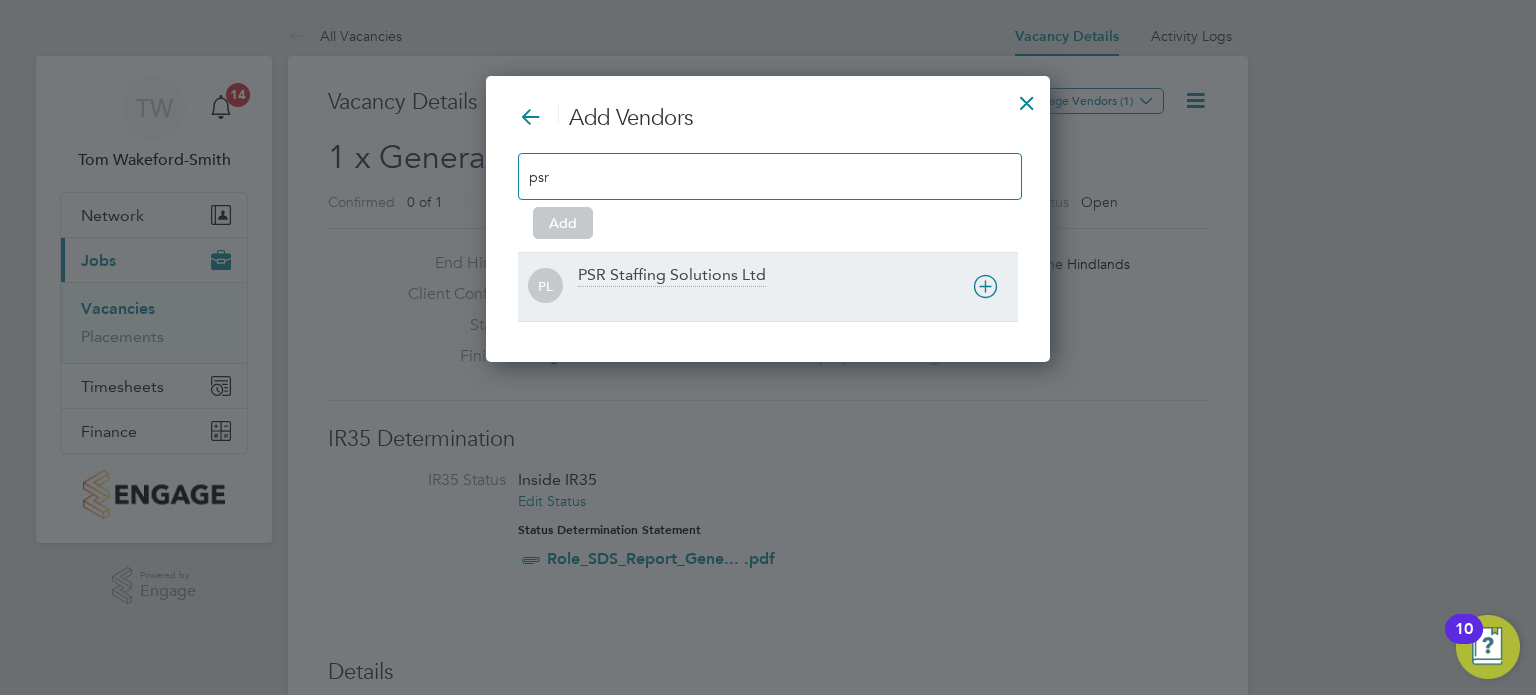 type on "psr" 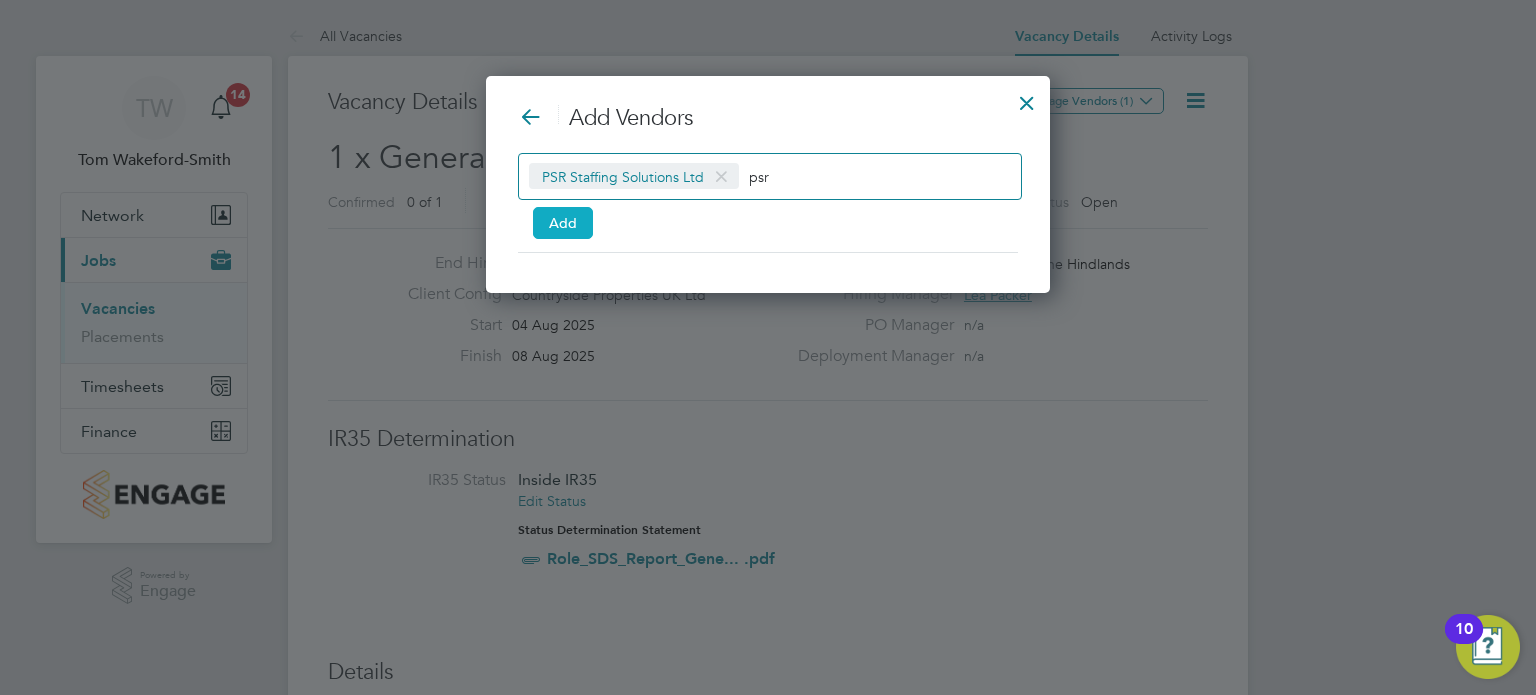 click on "Add" at bounding box center [563, 223] 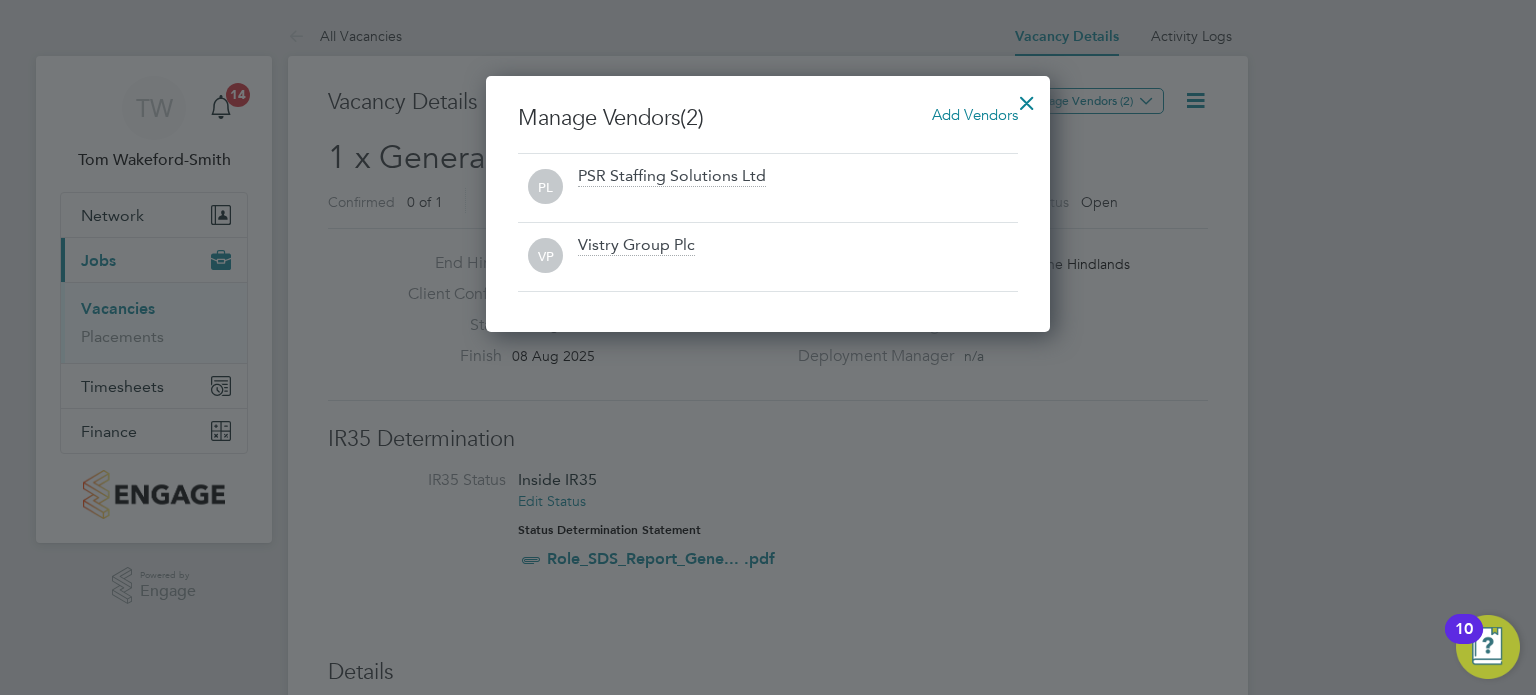 click at bounding box center [1027, 98] 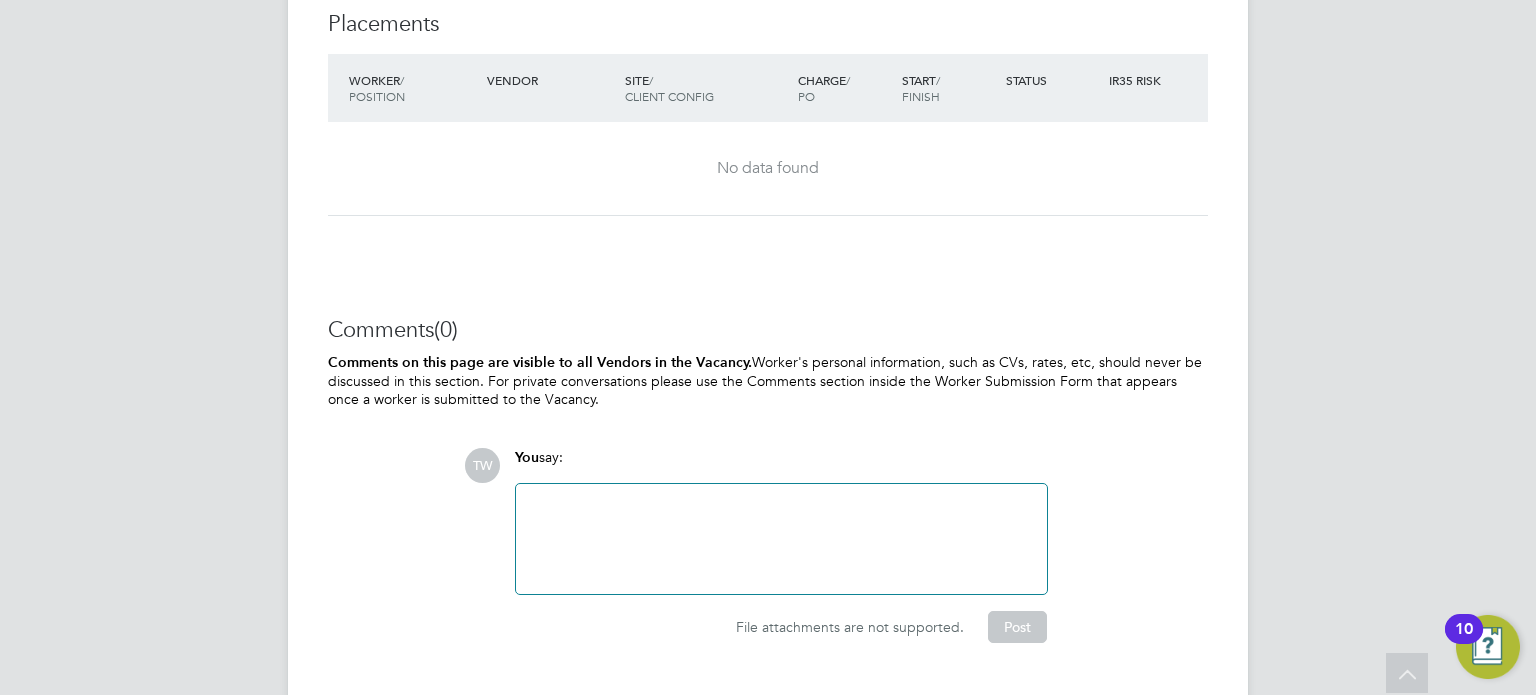click 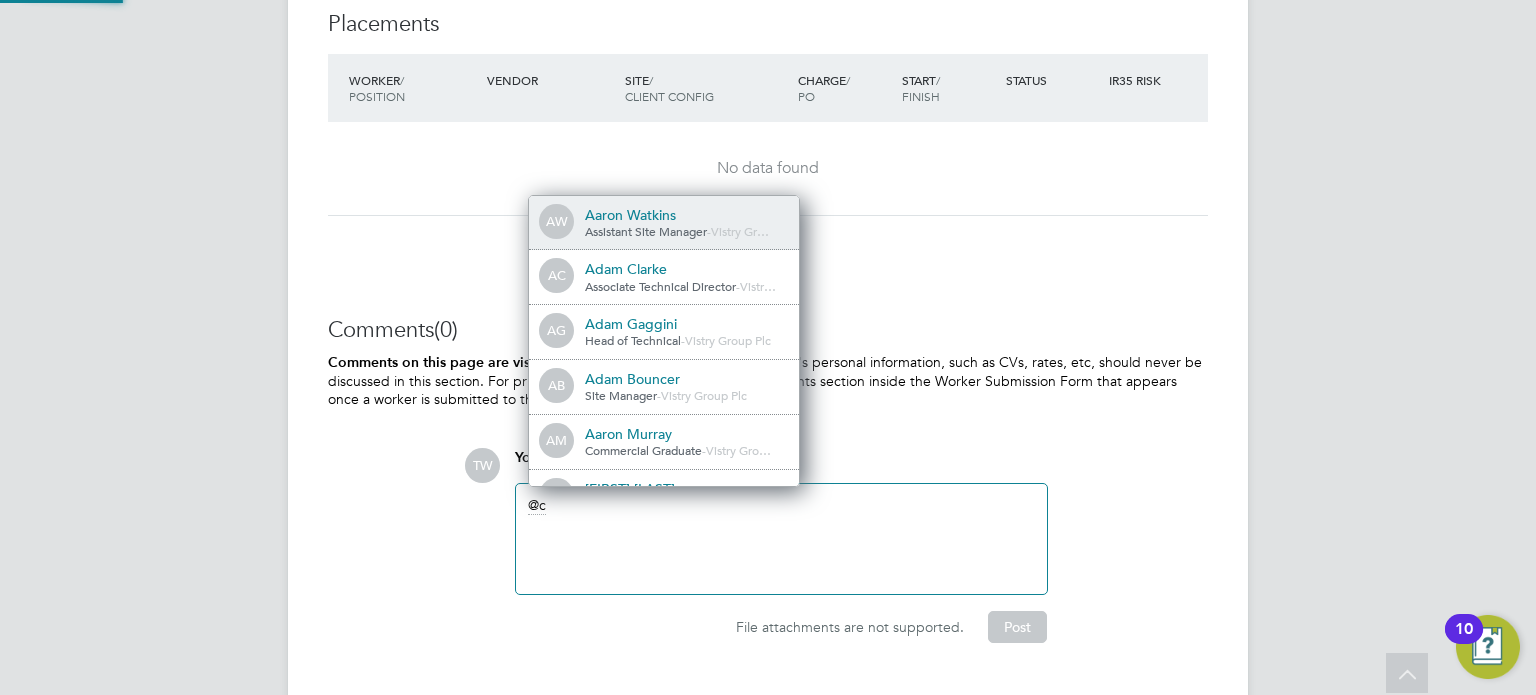 type 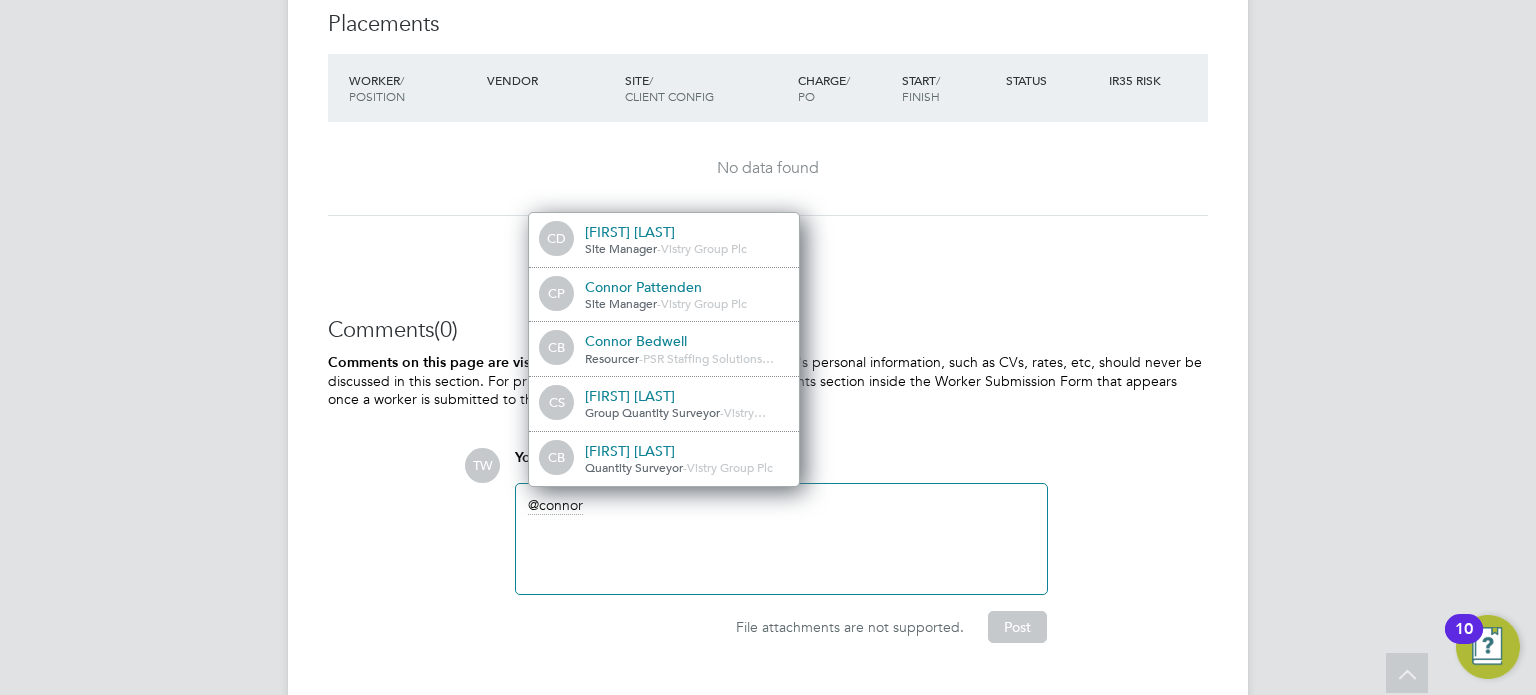click on "Connor Bedwell" 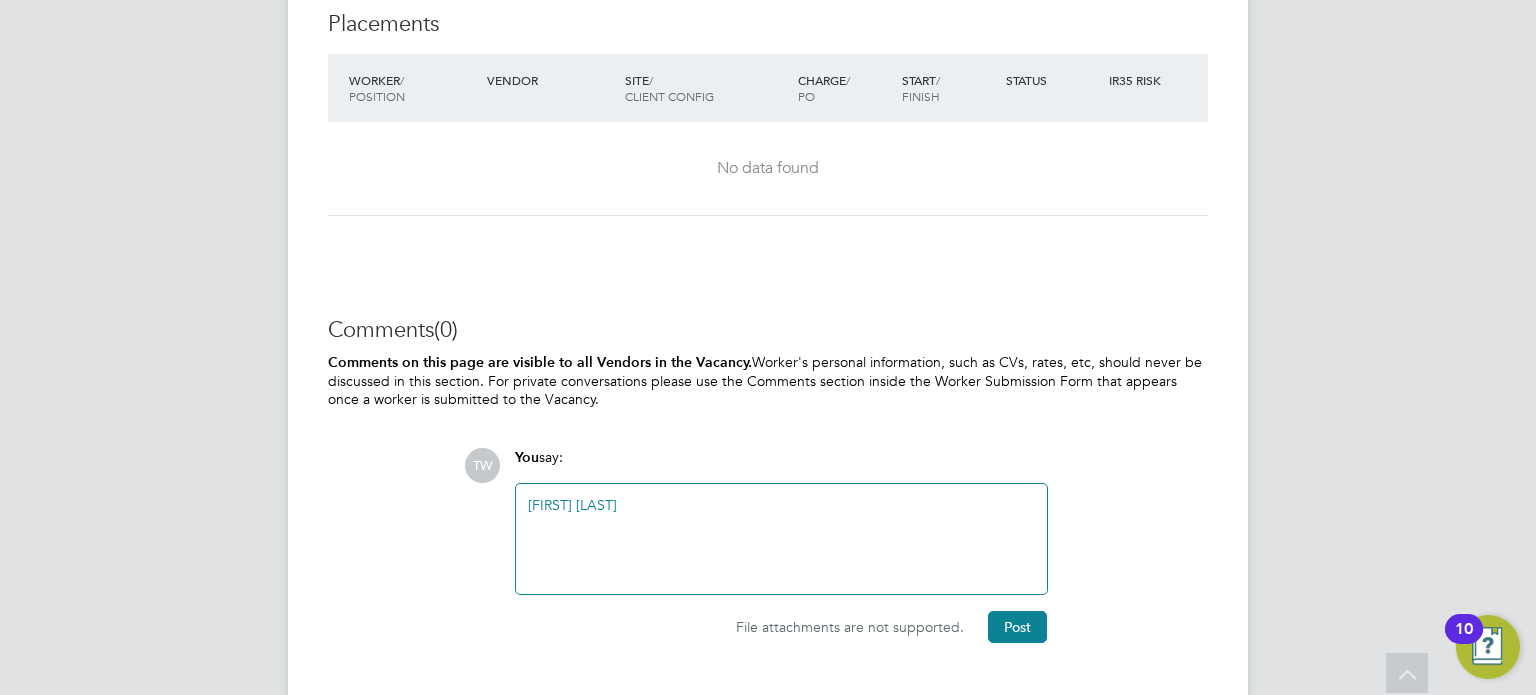 type 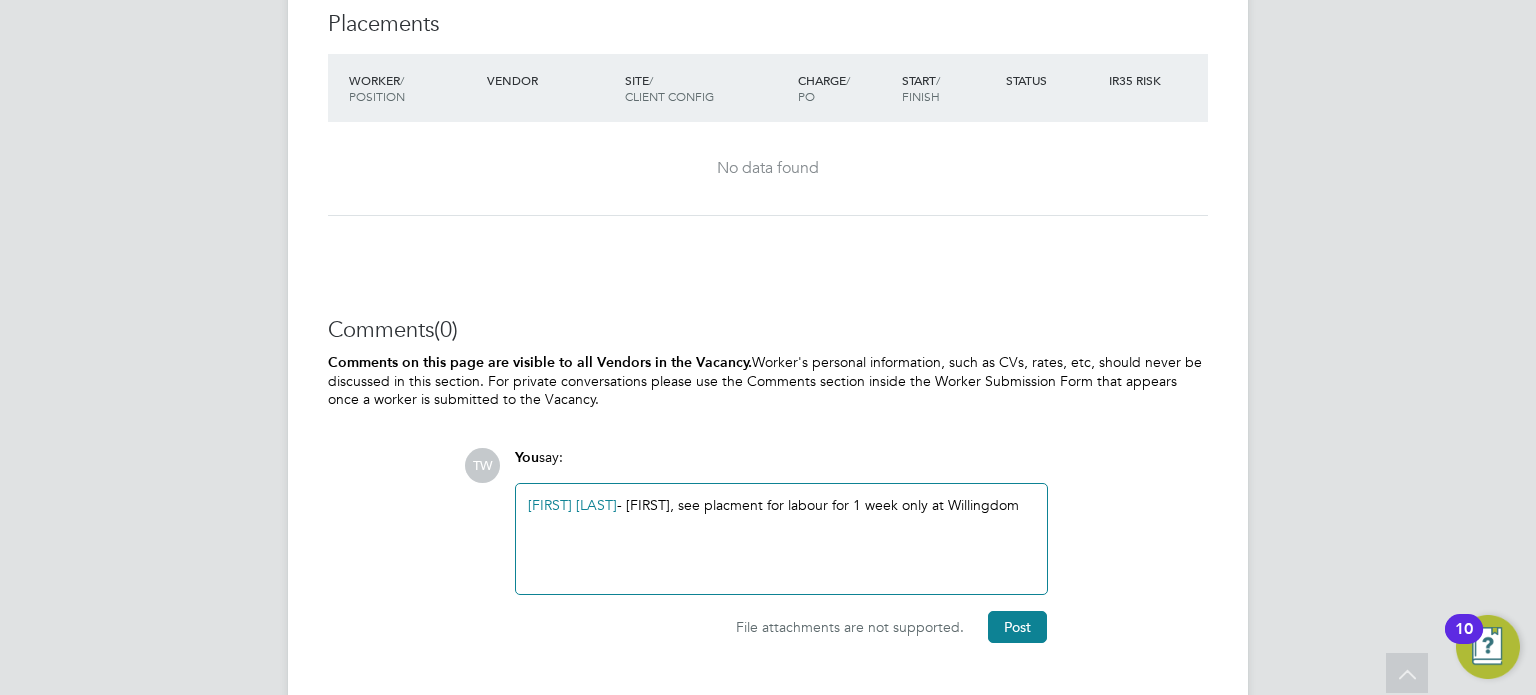 click on "- [FIRST], see placment for labour for 1 week only at Willingdom" 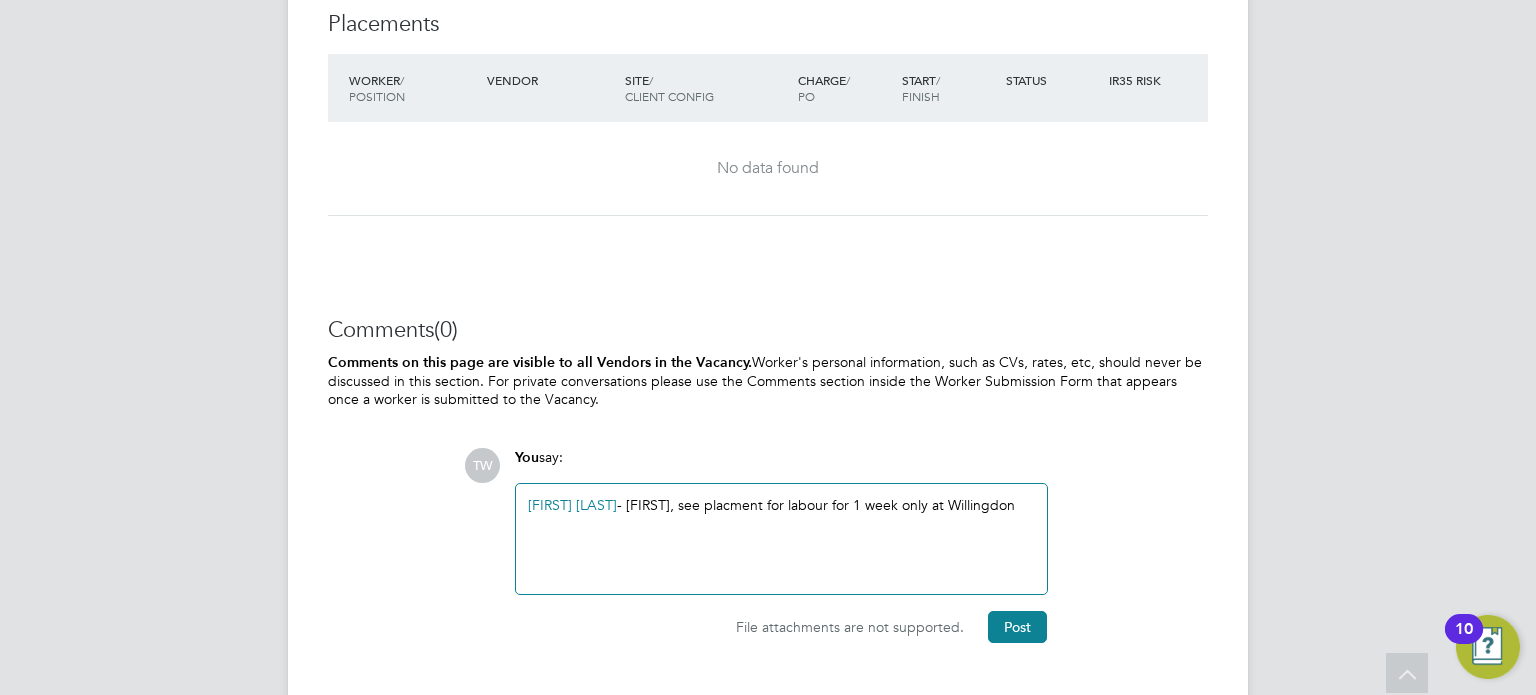 click on "- [FIRST], see placment for labour for 1 week only at Willingdon" 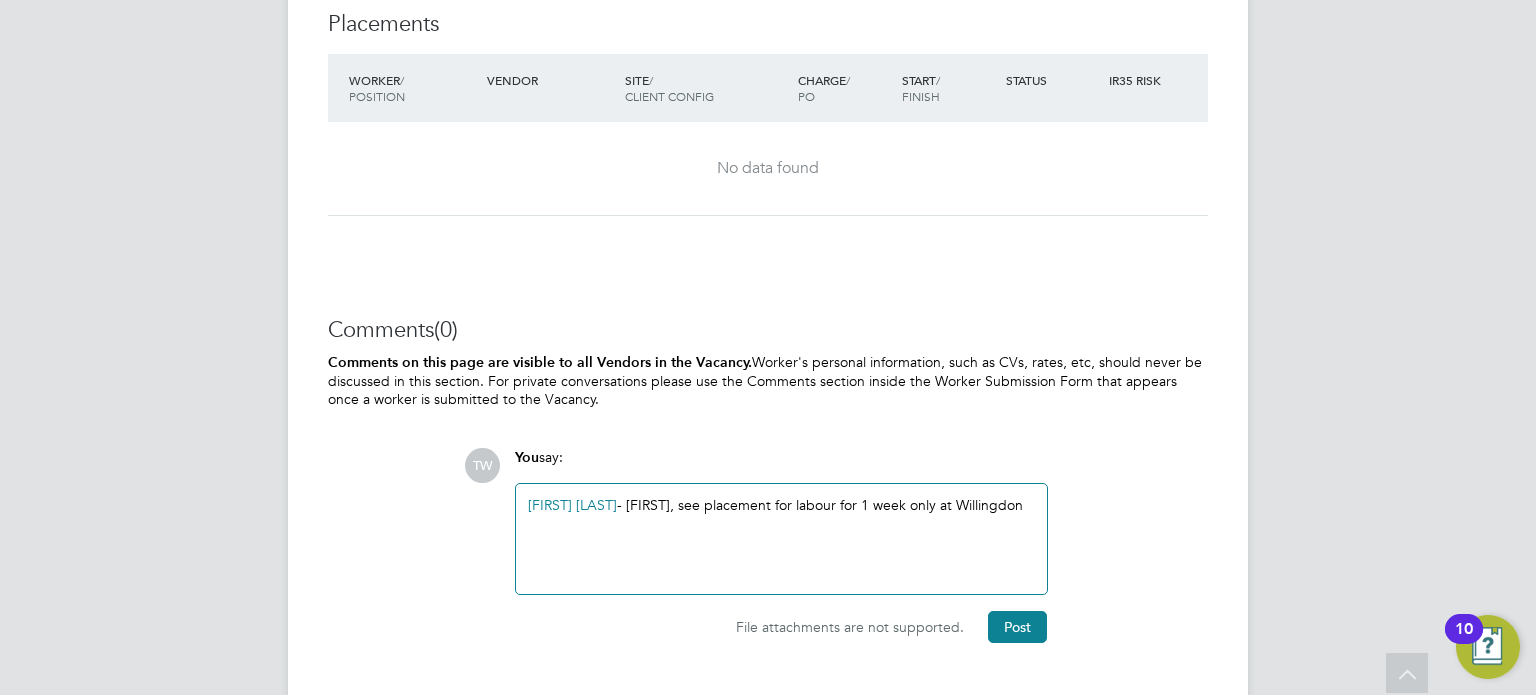 click on "- [FIRST], see placement for labour for 1 week only at Willingdon" 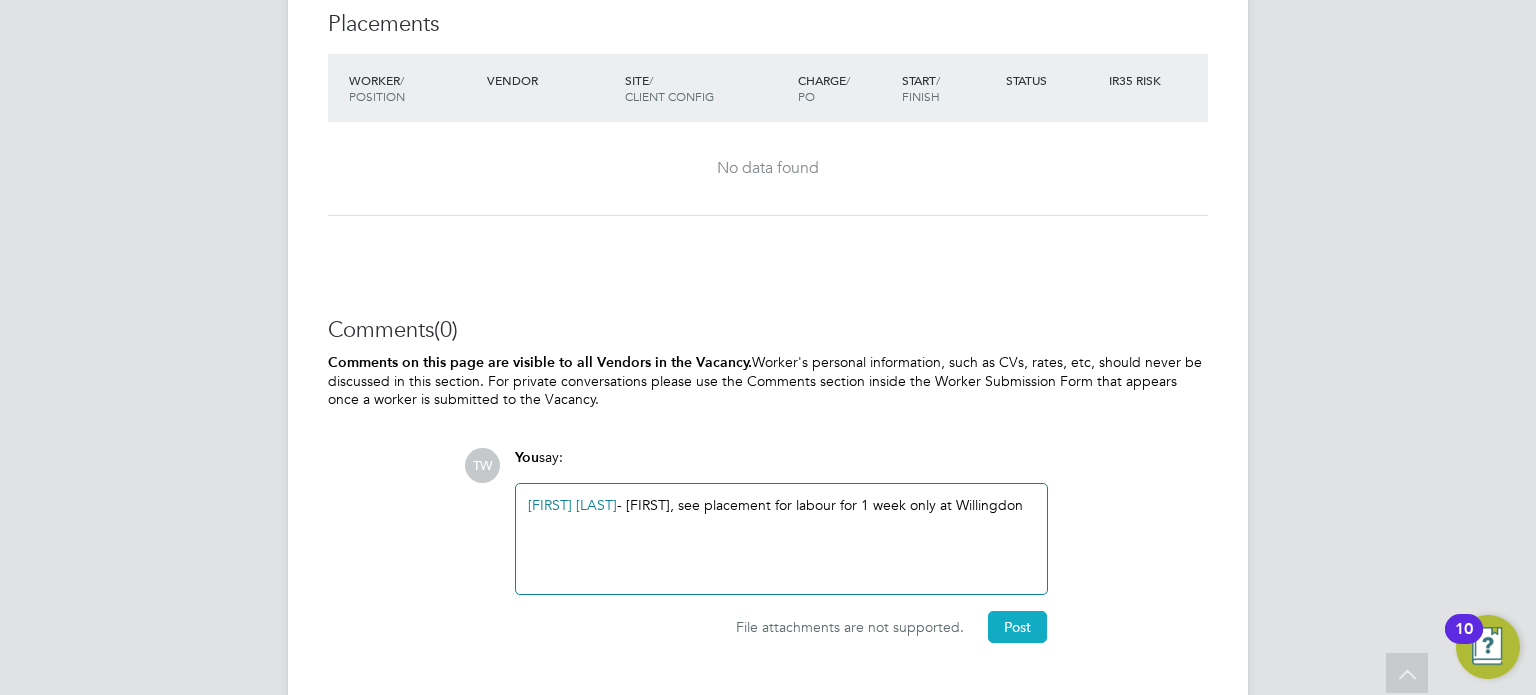 click on "Post" 